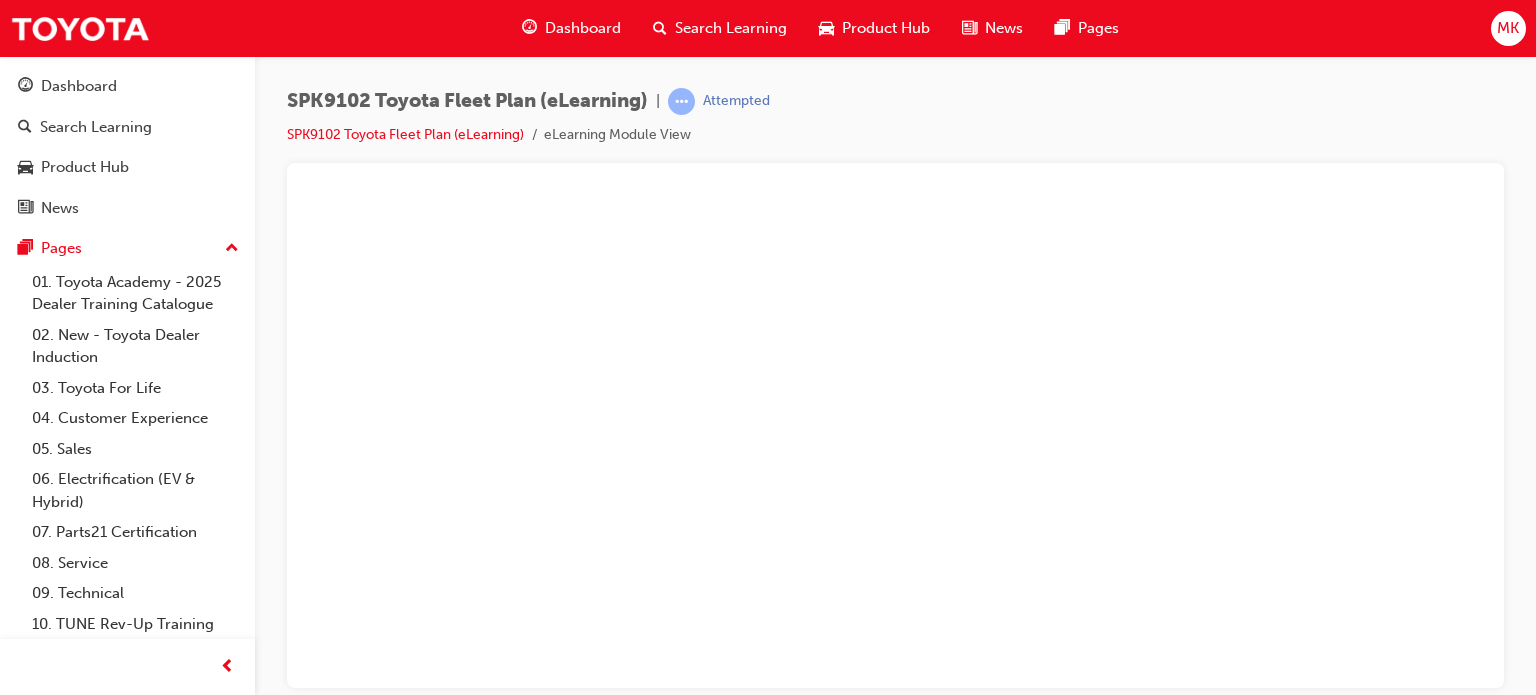 scroll, scrollTop: 0, scrollLeft: 0, axis: both 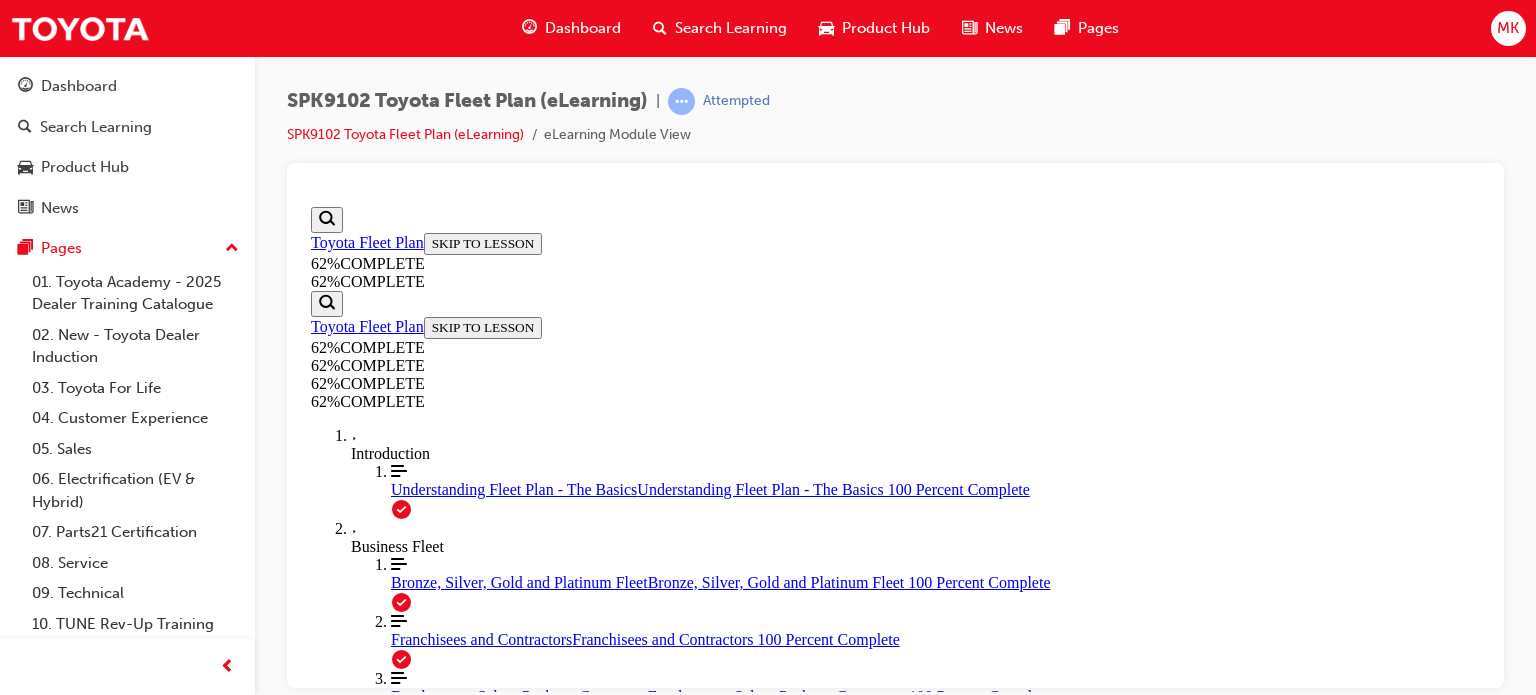 click on "CONTINUE" at bounding box center [354, 2451] 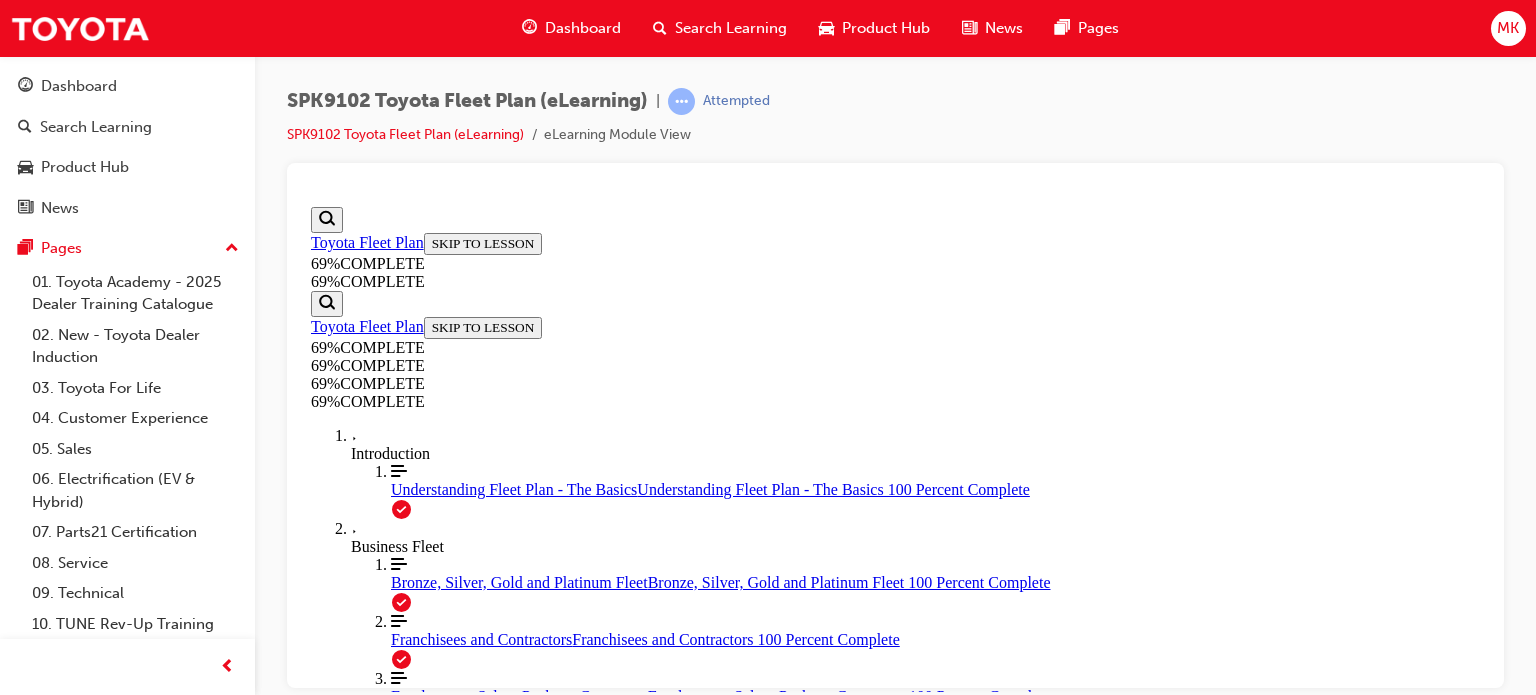 scroll, scrollTop: 0, scrollLeft: 0, axis: both 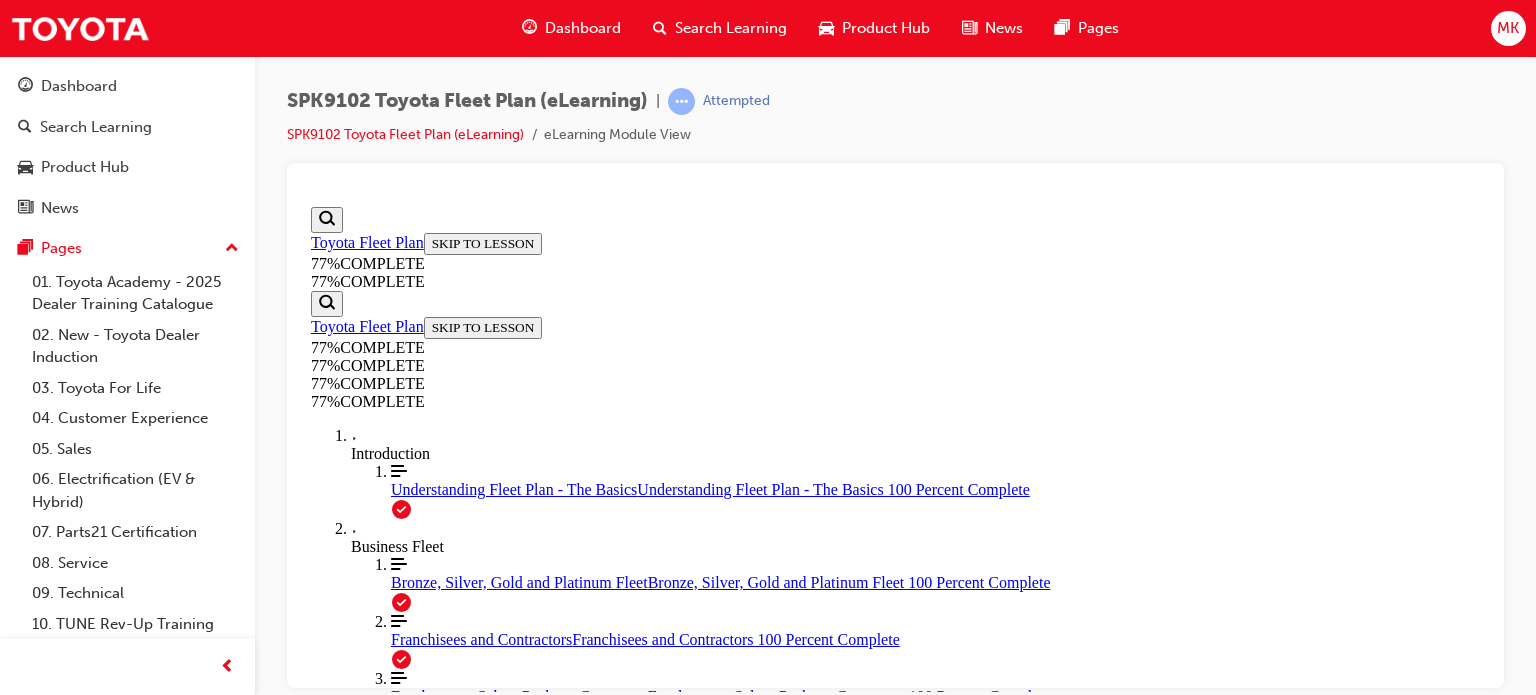 click at bounding box center (895, 1840) 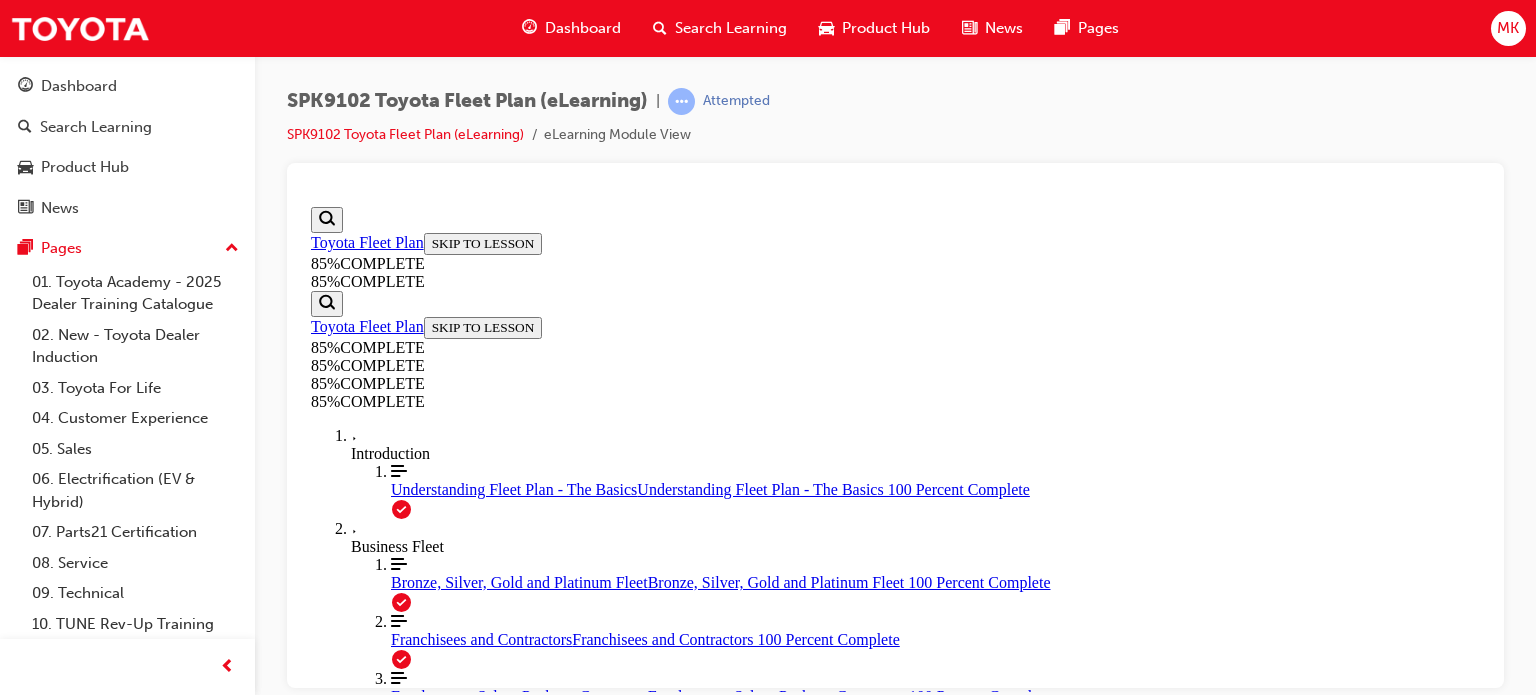 scroll, scrollTop: 0, scrollLeft: 0, axis: both 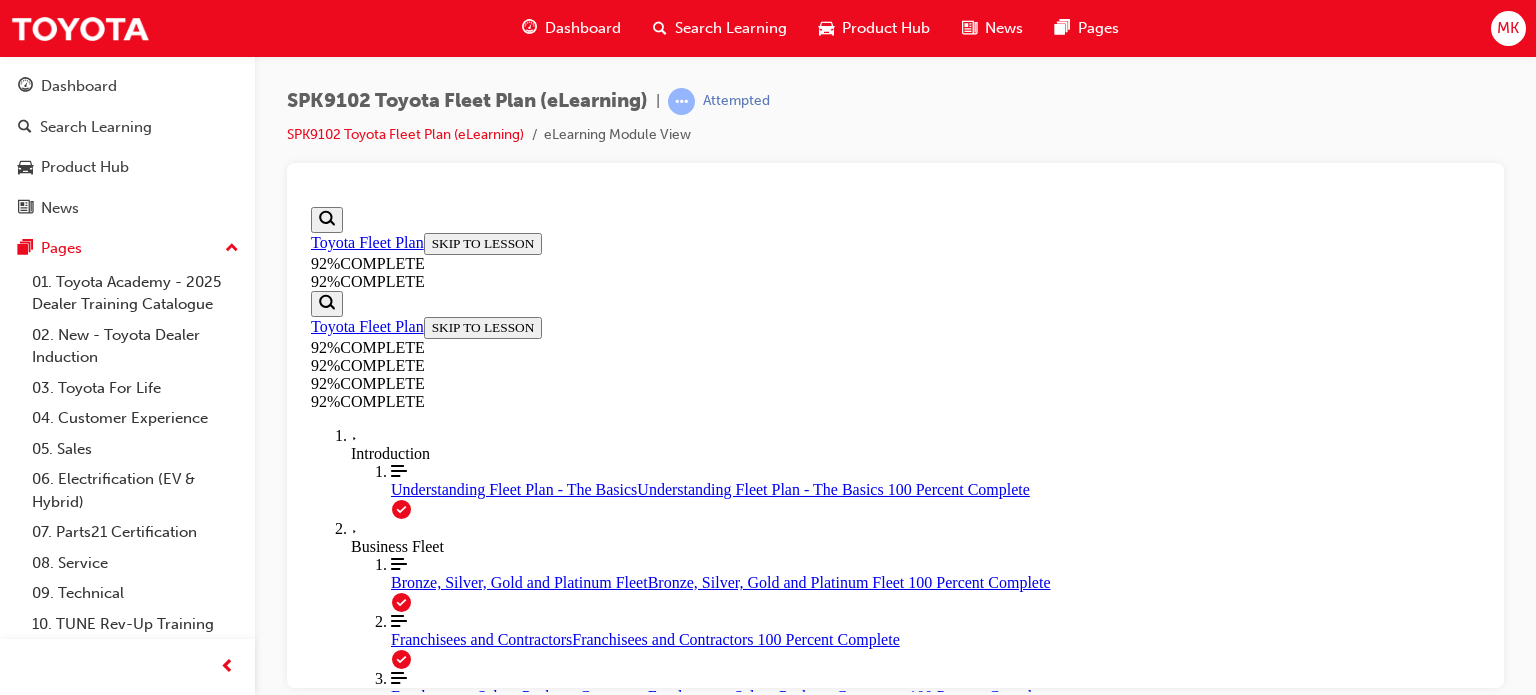 click on "START QUIZ" at bounding box center (356, 1588) 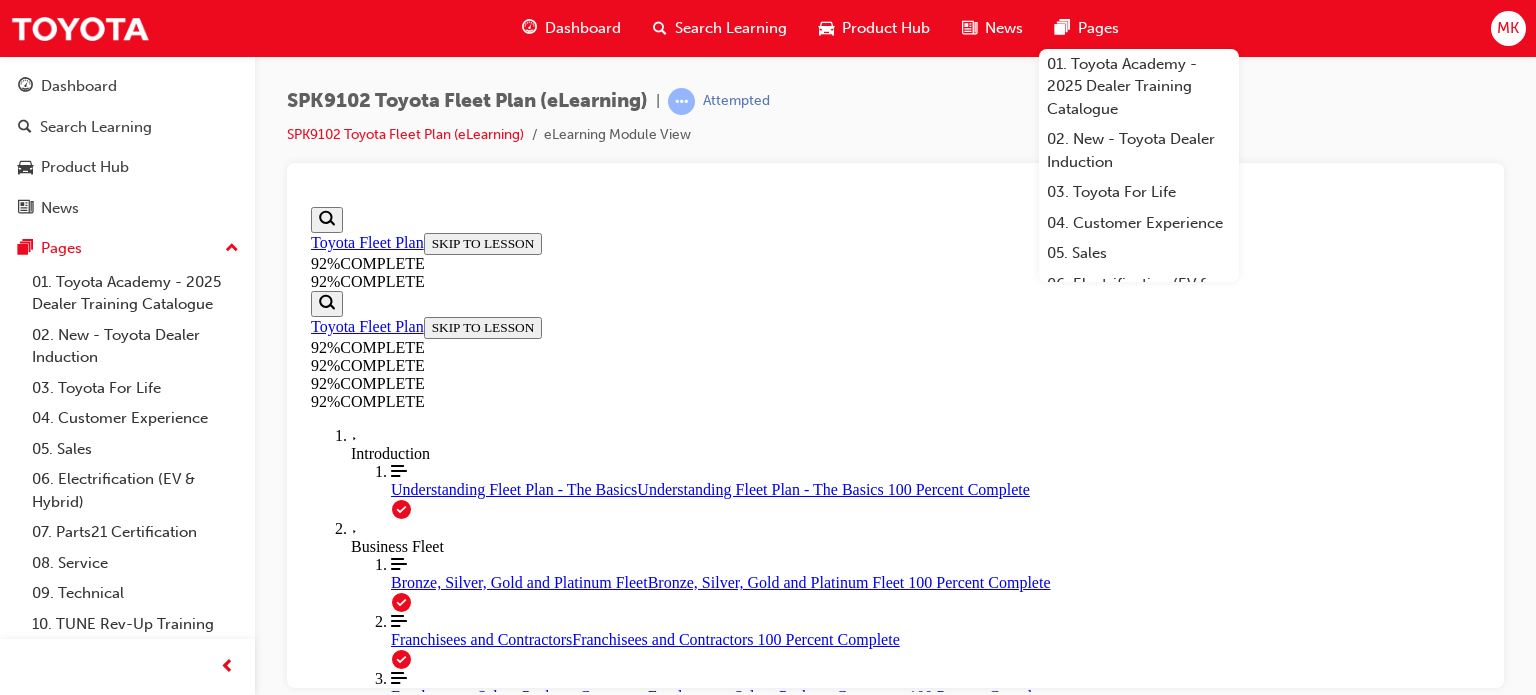click on "16/17" at bounding box center [895, 2164] 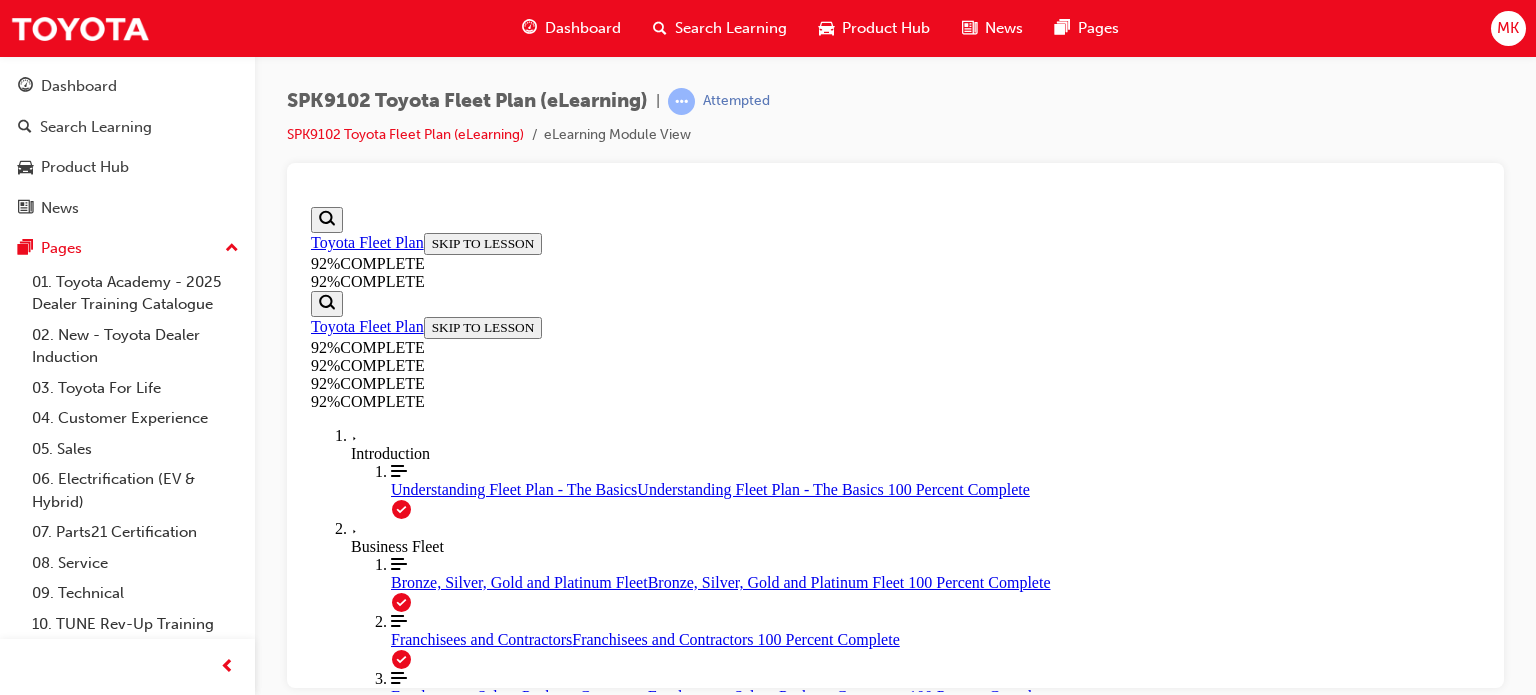scroll, scrollTop: 272, scrollLeft: 0, axis: vertical 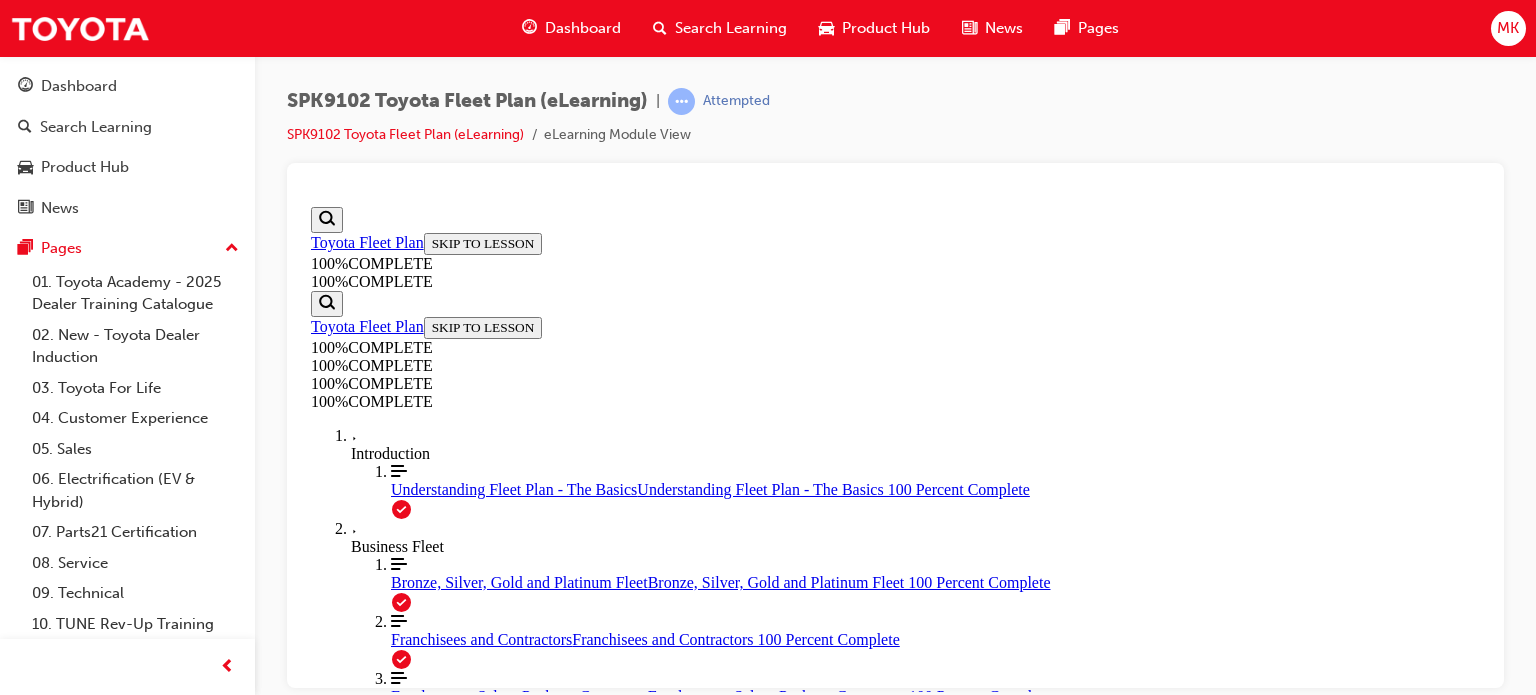 click on "NEXT" at bounding box center (337, 2650) 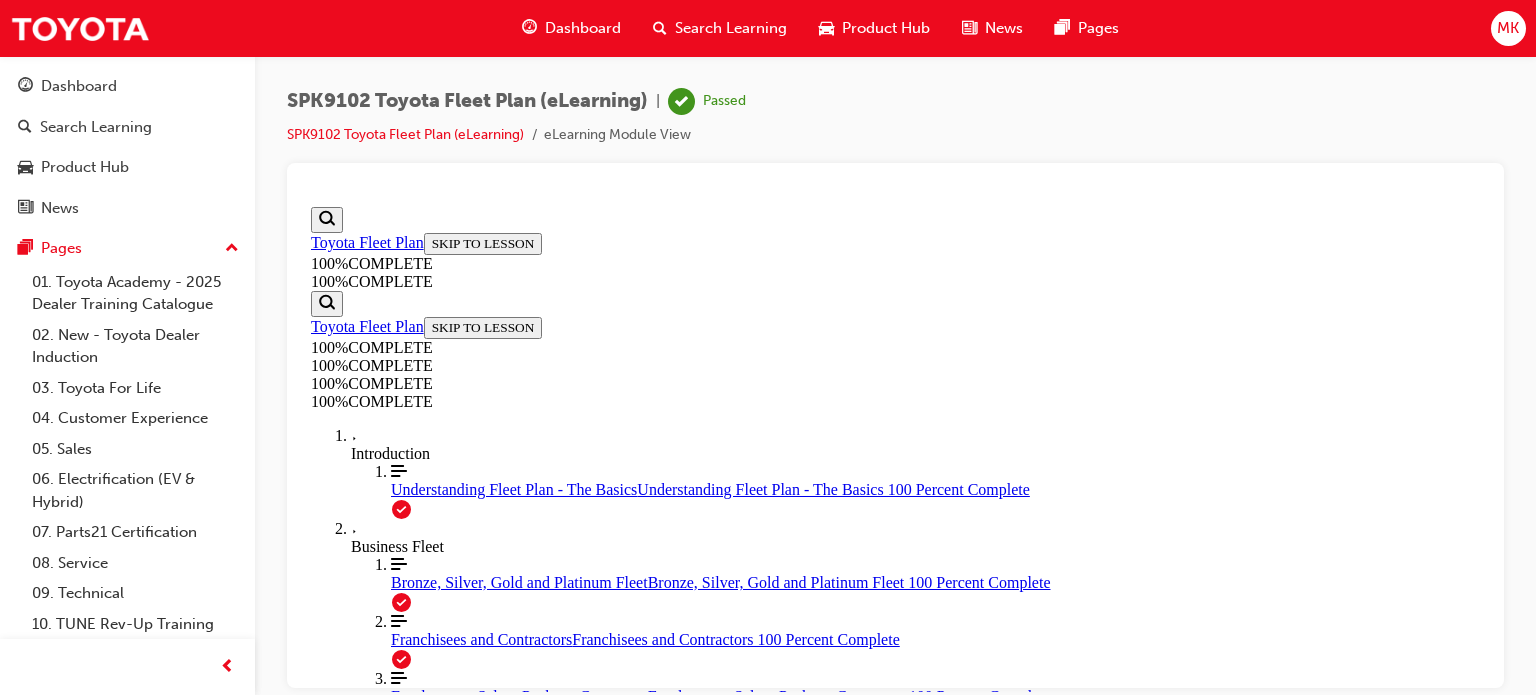 scroll, scrollTop: 540, scrollLeft: 0, axis: vertical 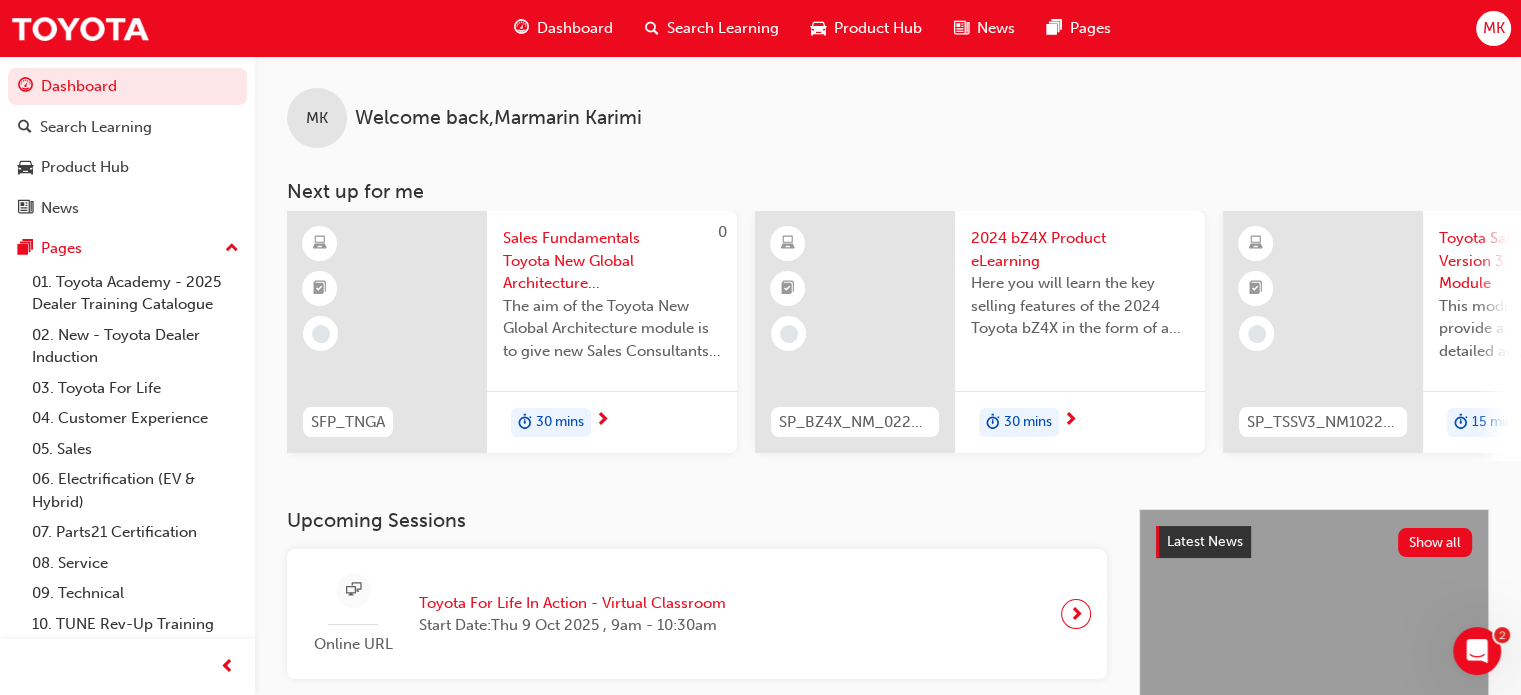 click on "Search Learning" at bounding box center [723, 28] 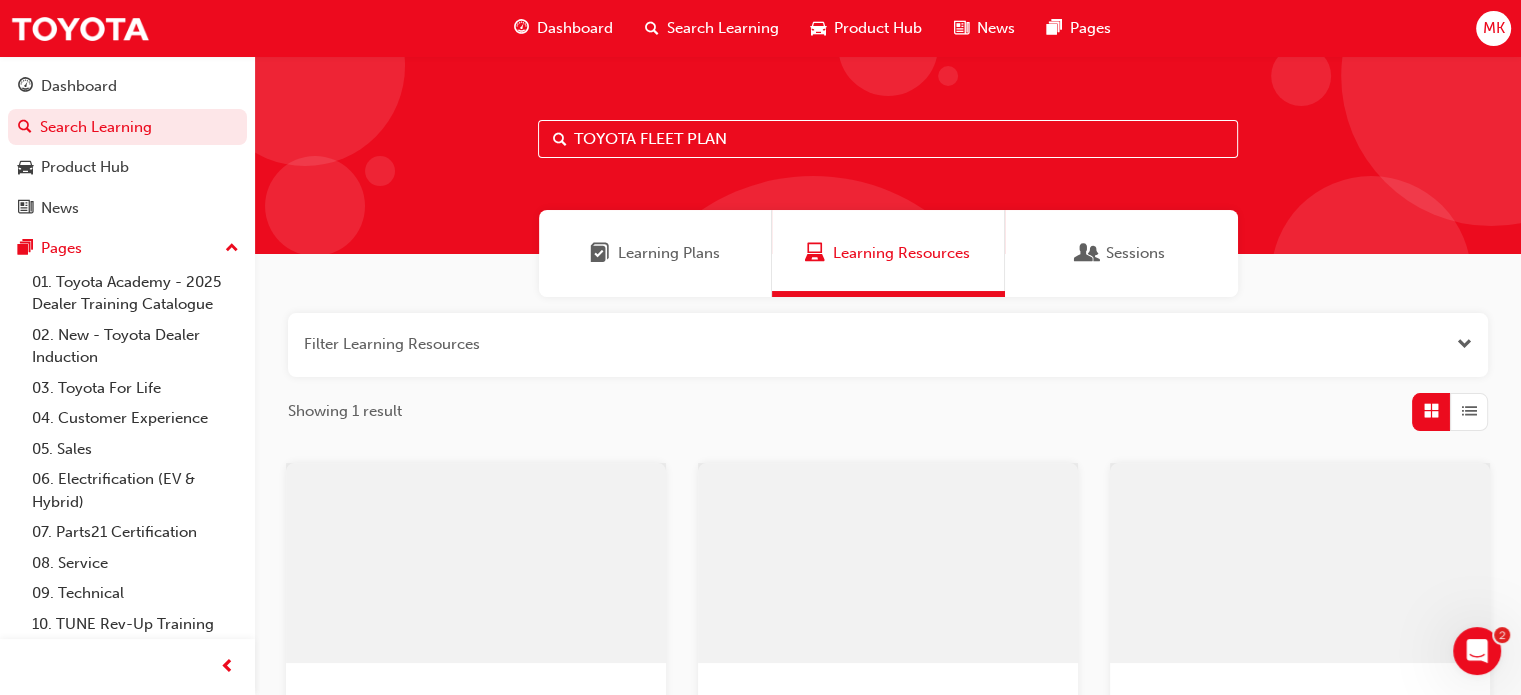 click on "TOYOTA FLEET PLAN" at bounding box center (888, 139) 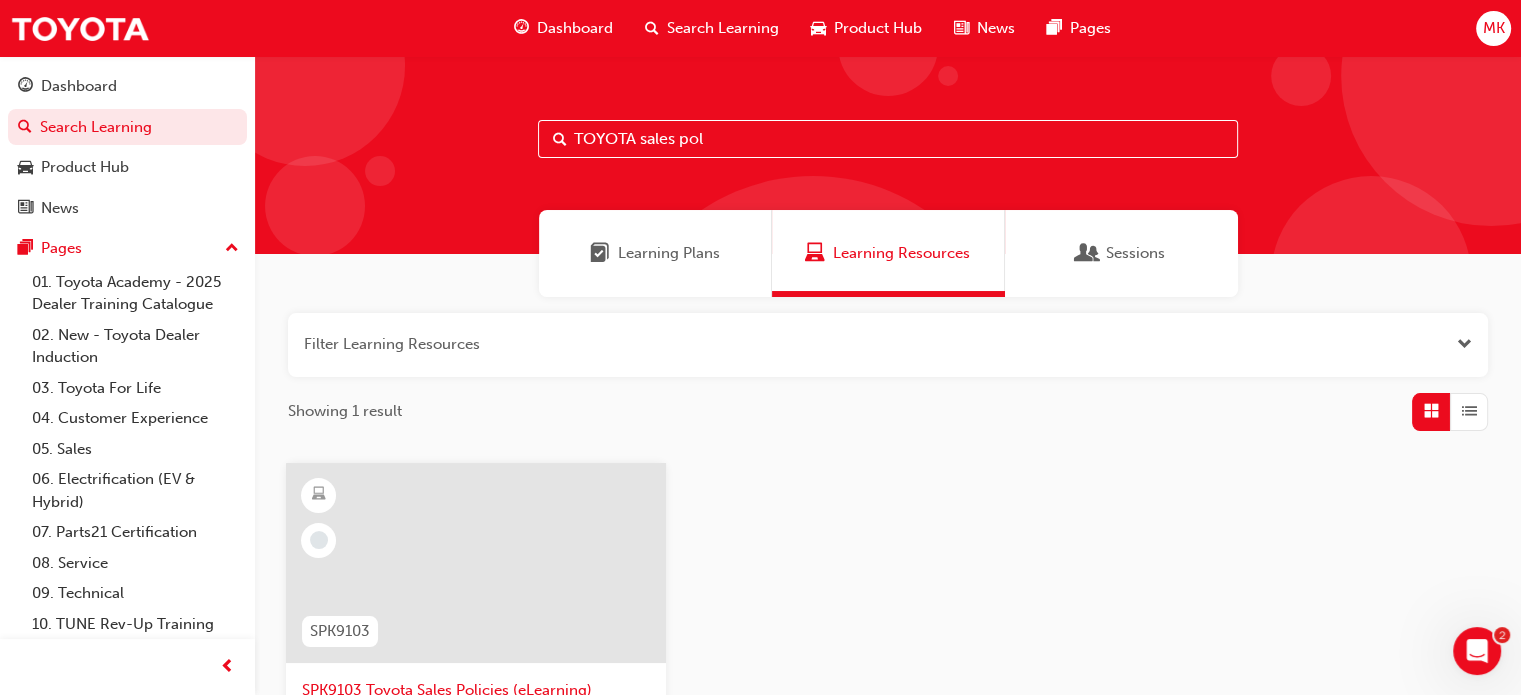 scroll, scrollTop: 300, scrollLeft: 0, axis: vertical 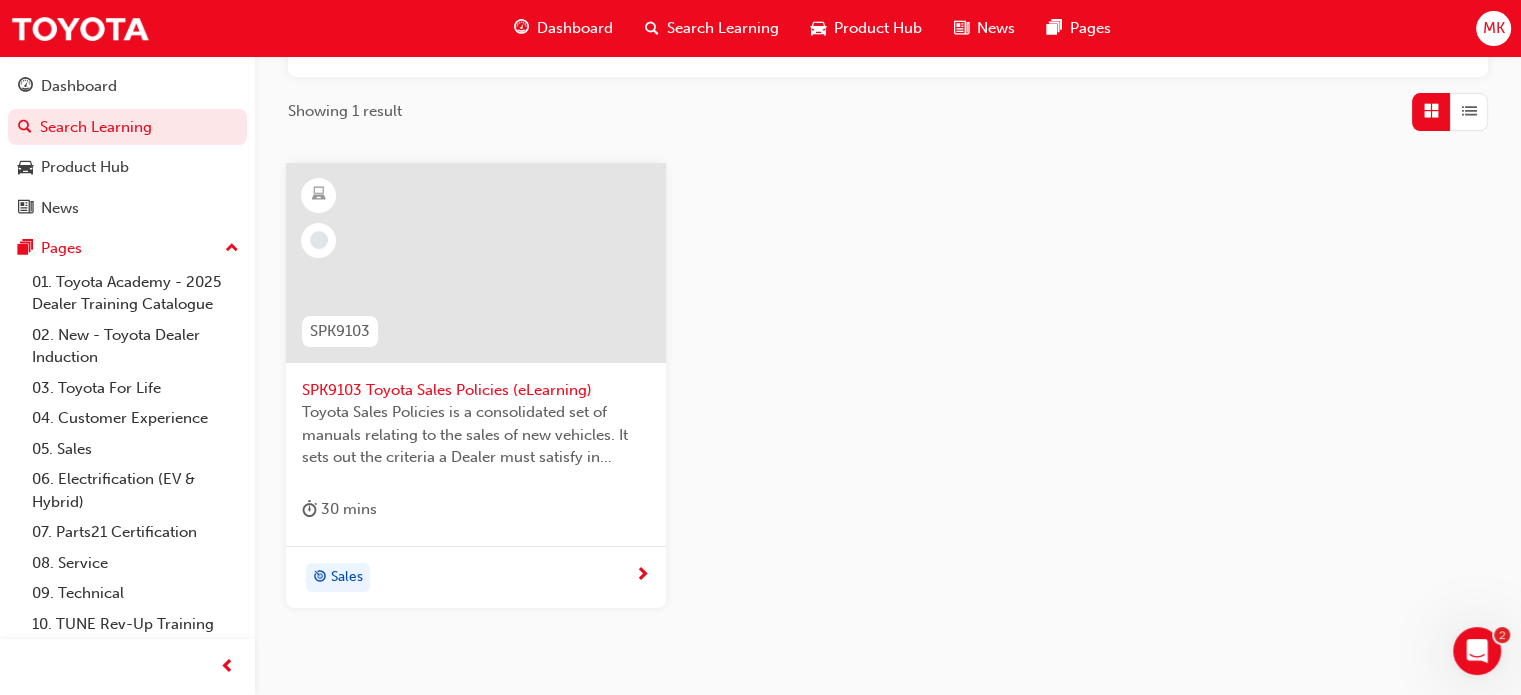 type on "TOYOTA sales pol" 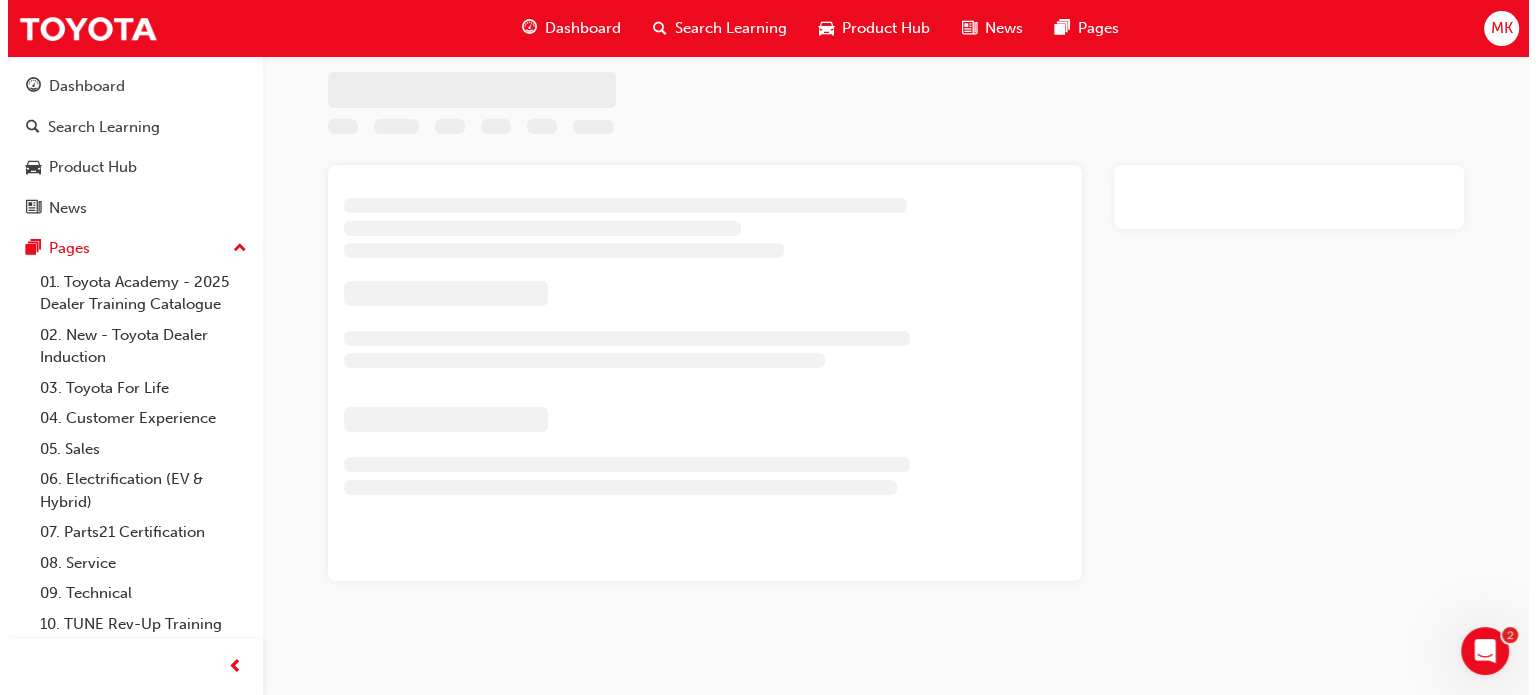 scroll, scrollTop: 0, scrollLeft: 0, axis: both 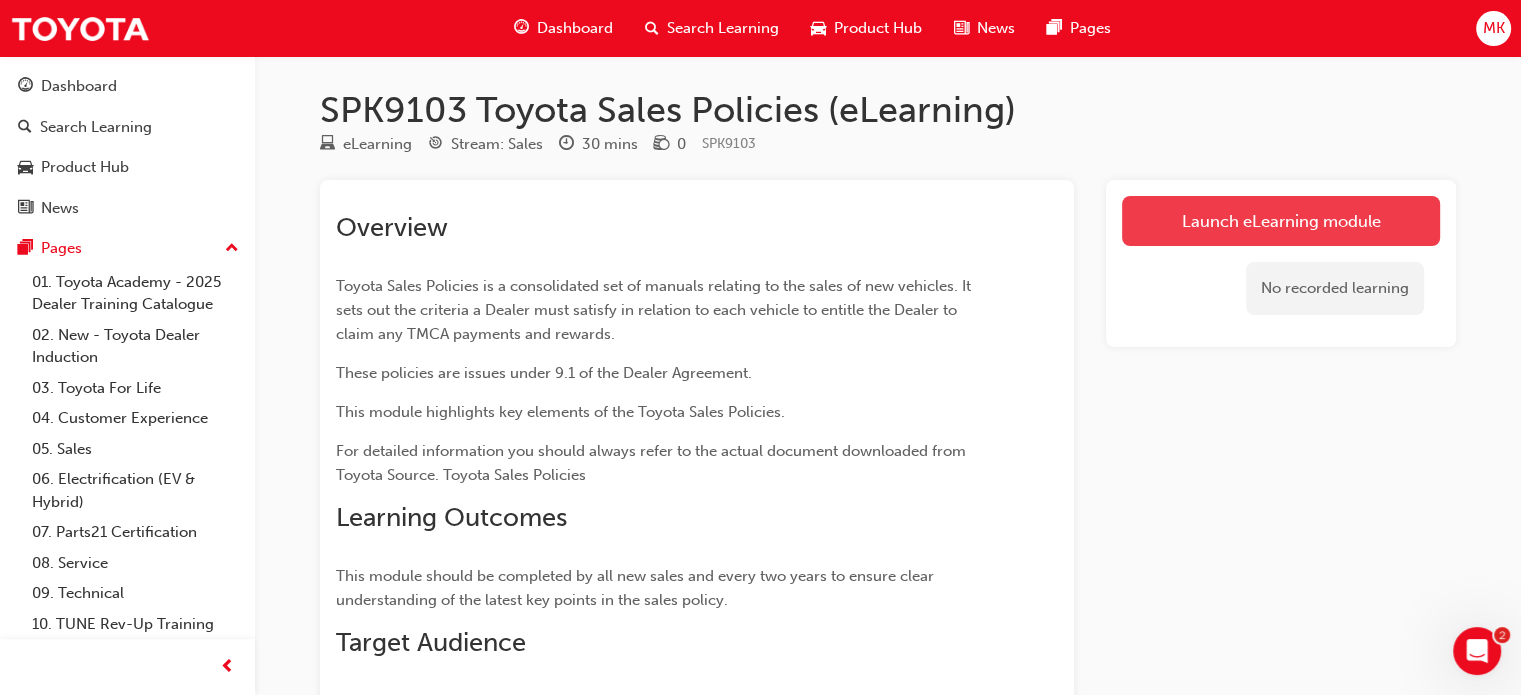 click on "Launch eLearning module" at bounding box center [1281, 221] 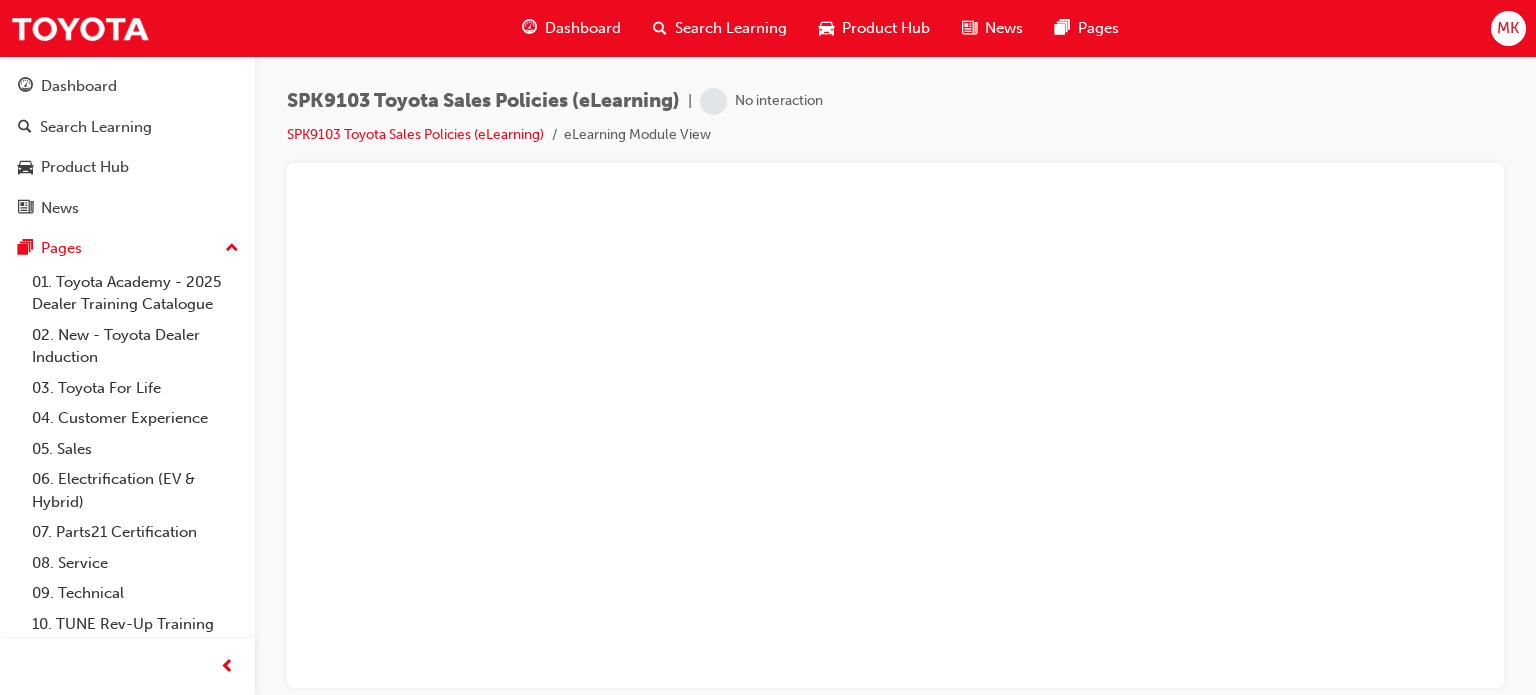 scroll, scrollTop: 0, scrollLeft: 0, axis: both 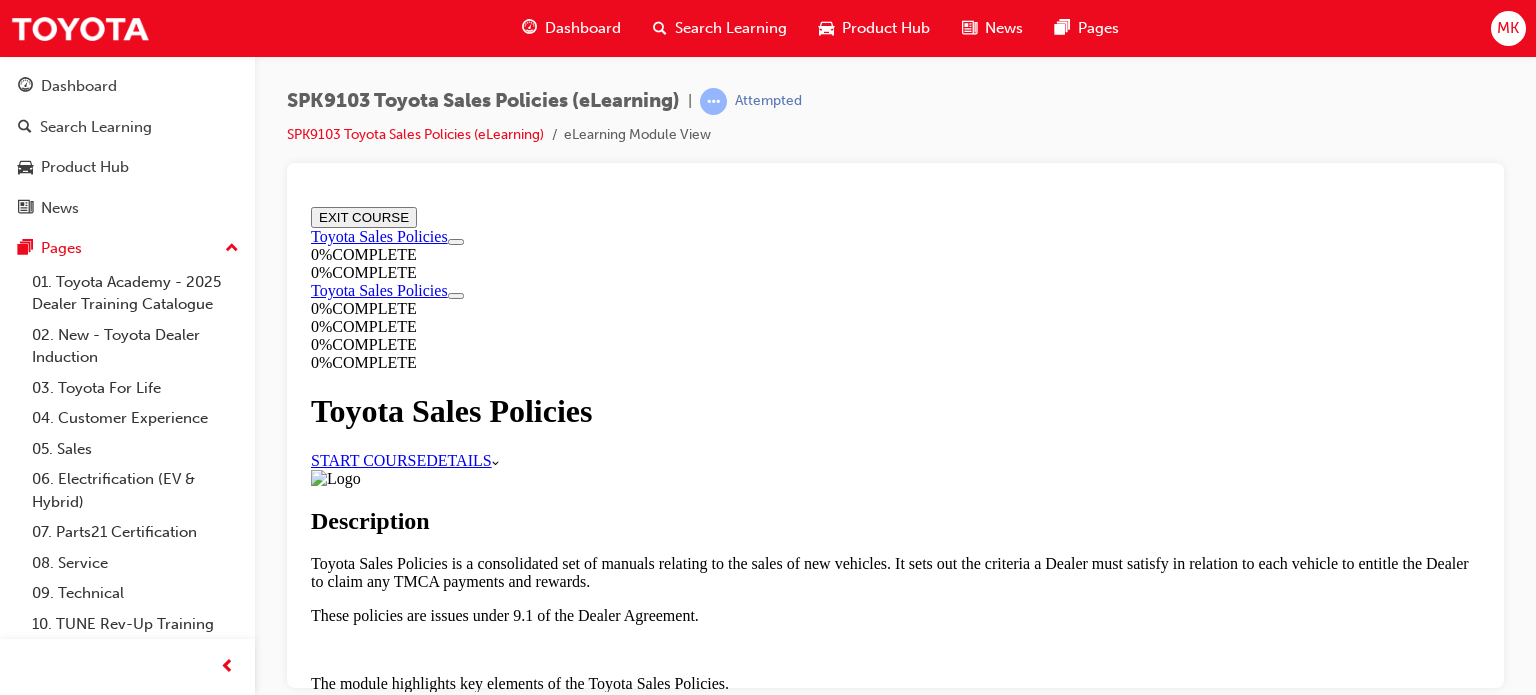 click on "The Benefits of Coding Accuracy" at bounding box center (915, 860) 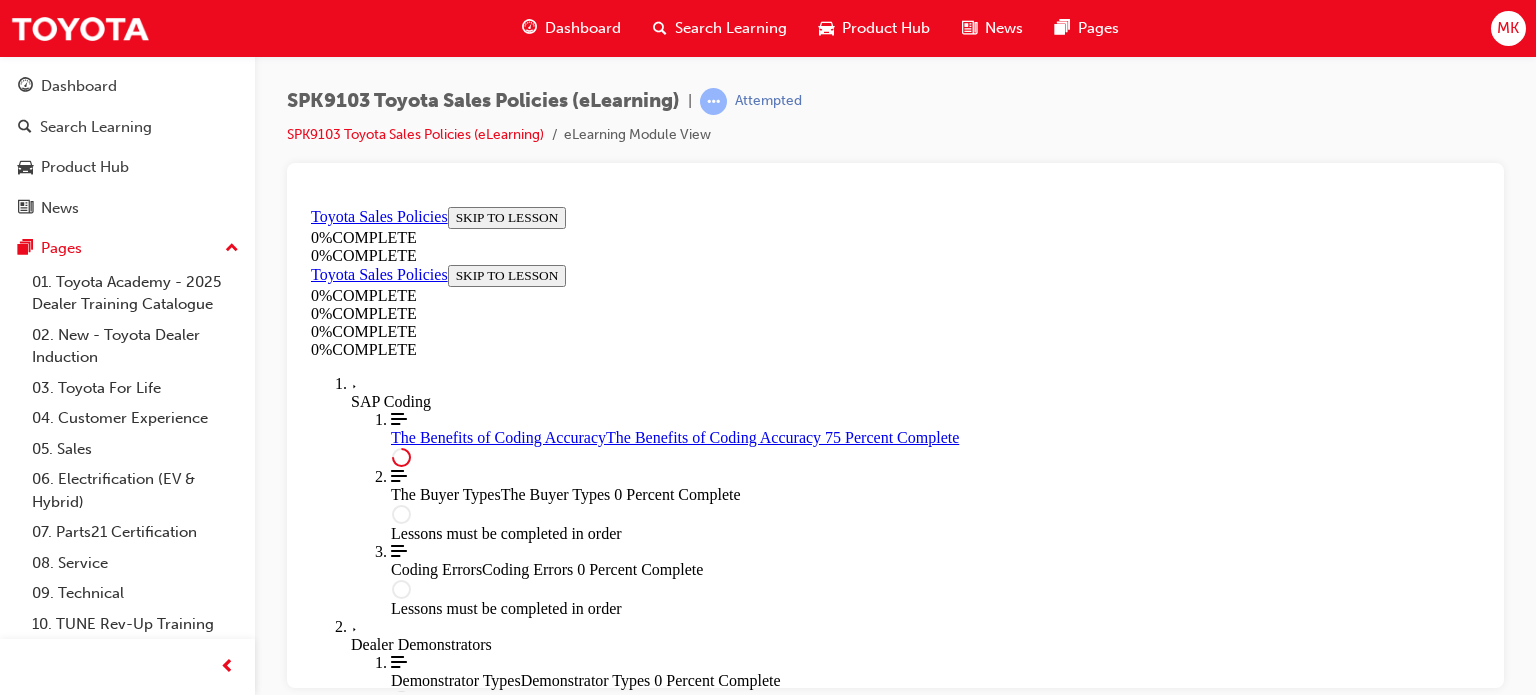 scroll, scrollTop: 1278, scrollLeft: 0, axis: vertical 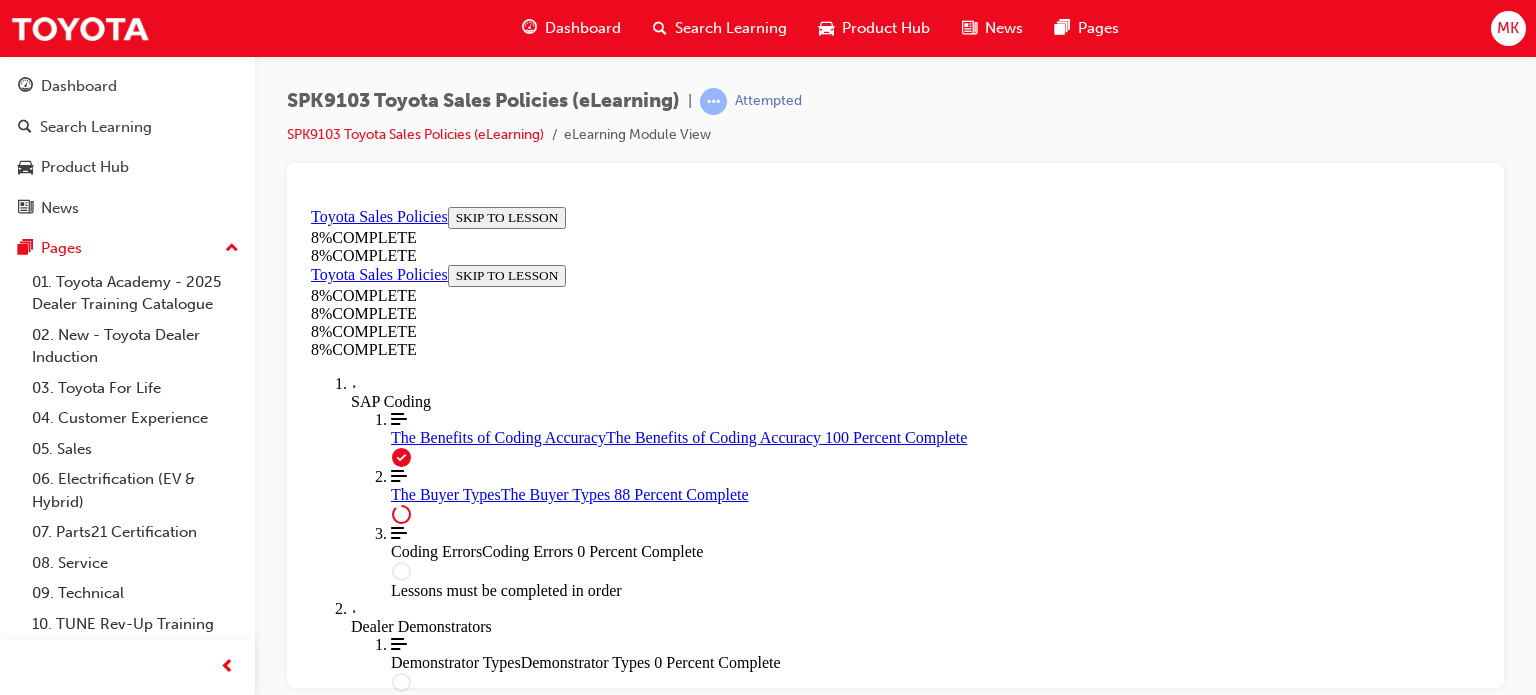 click at bounding box center [915, 4516] 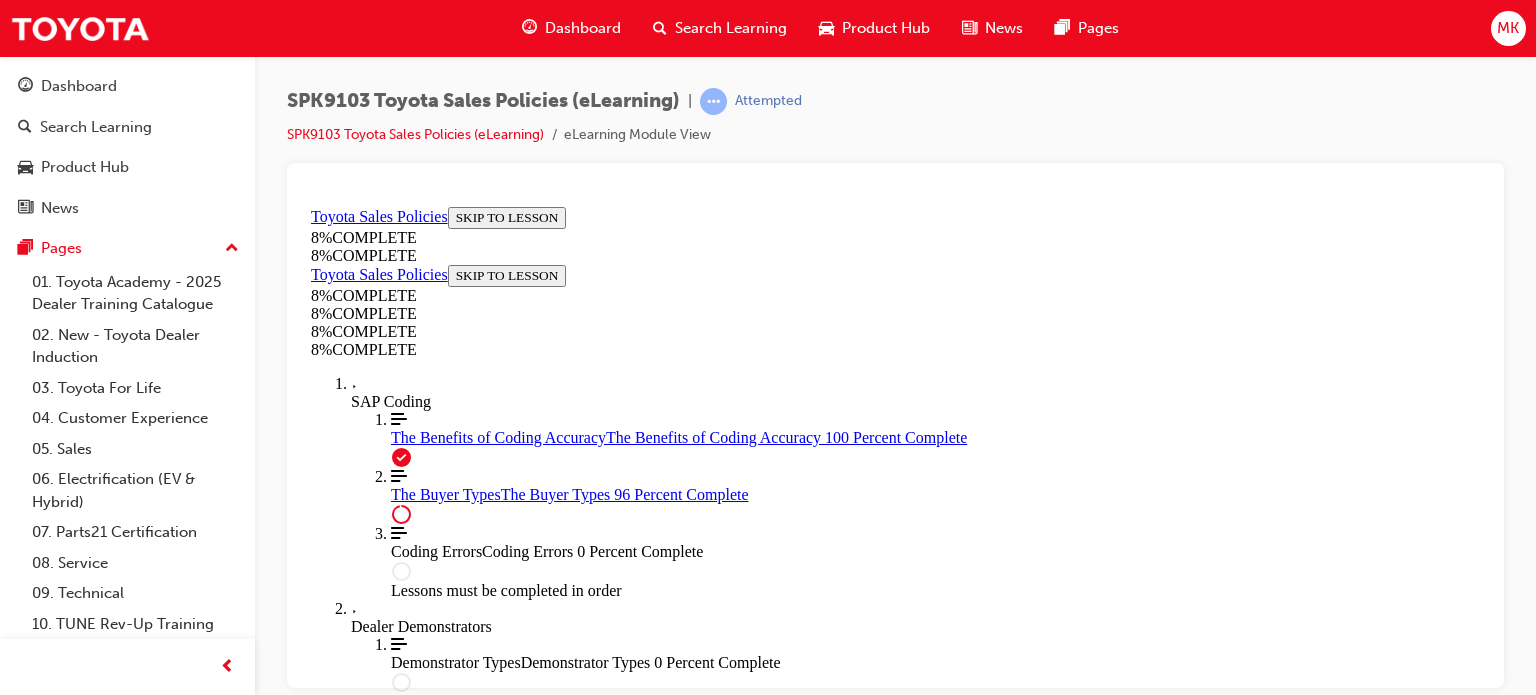 scroll, scrollTop: 8332, scrollLeft: 0, axis: vertical 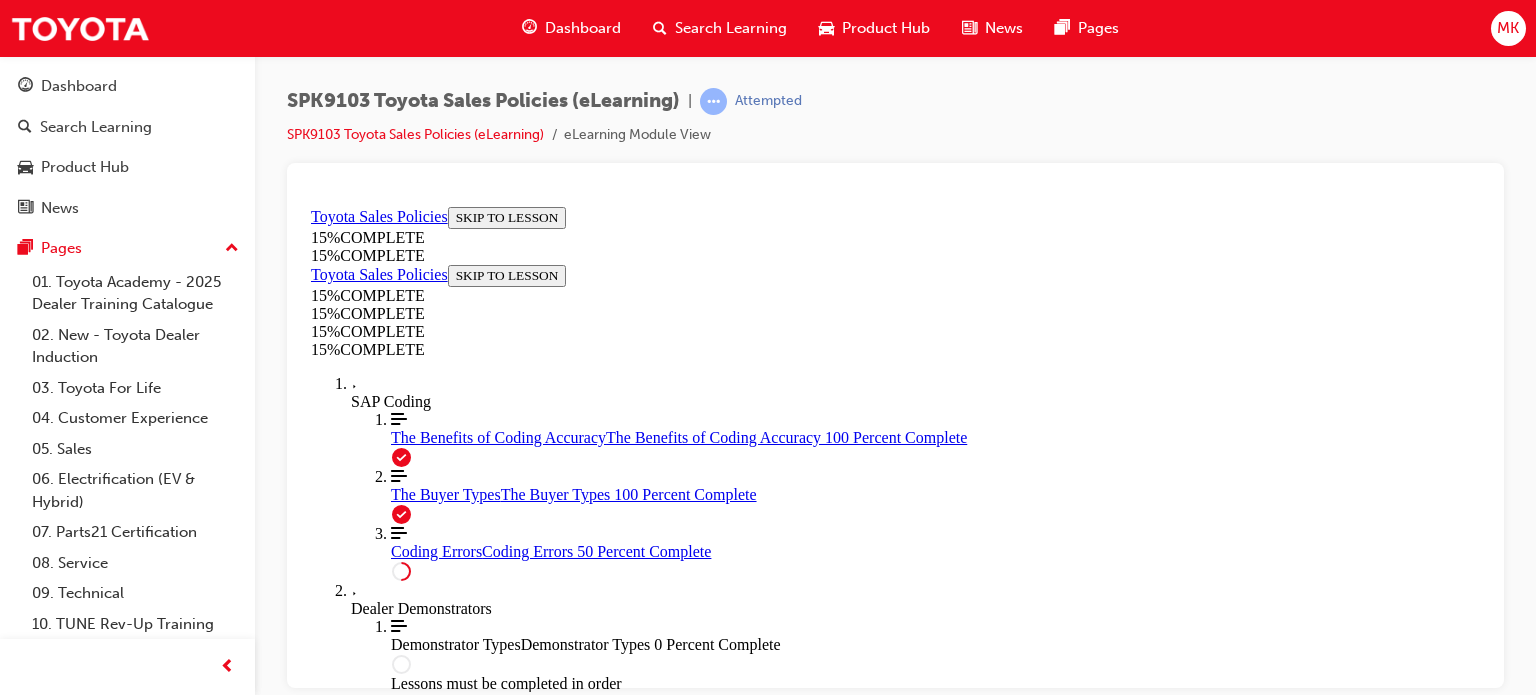 click on "Ensure Correct SAP Coding" at bounding box center [895, 1859] 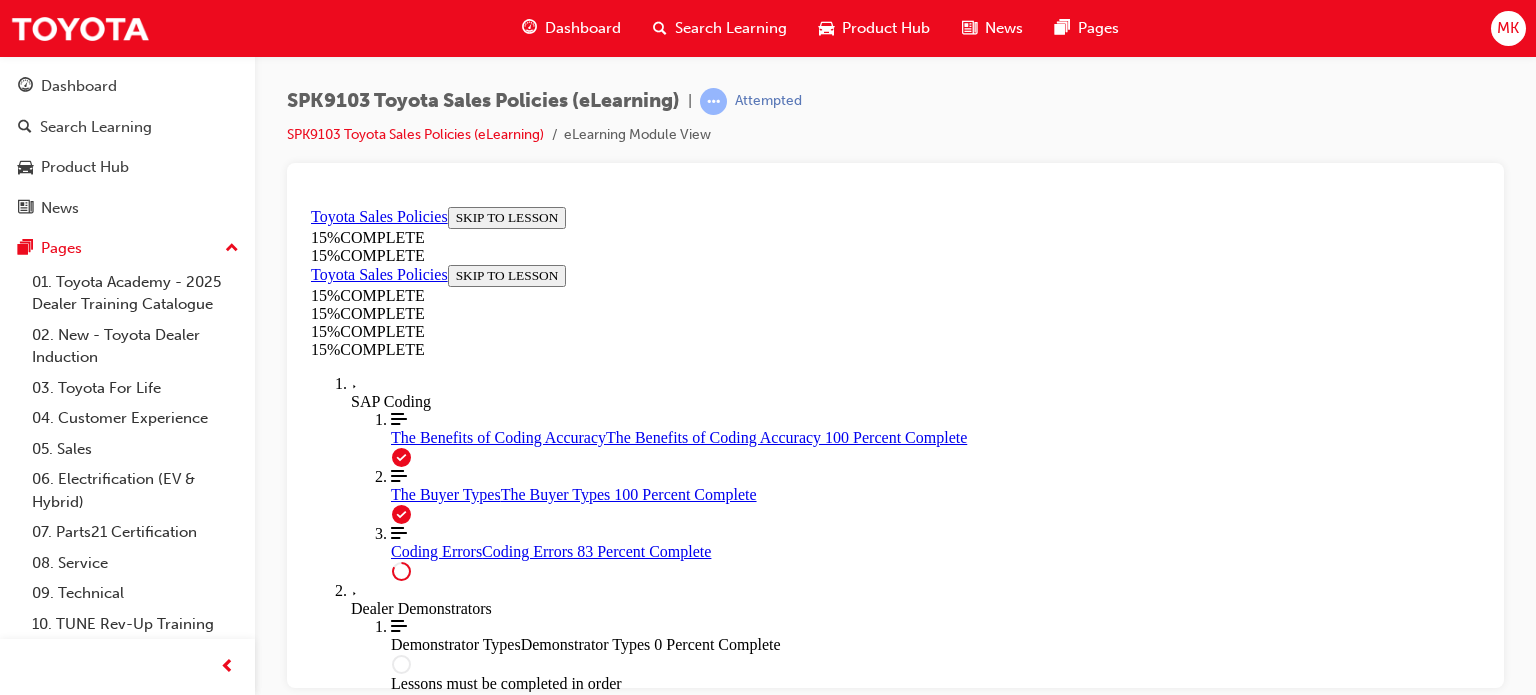 scroll, scrollTop: 2524, scrollLeft: 0, axis: vertical 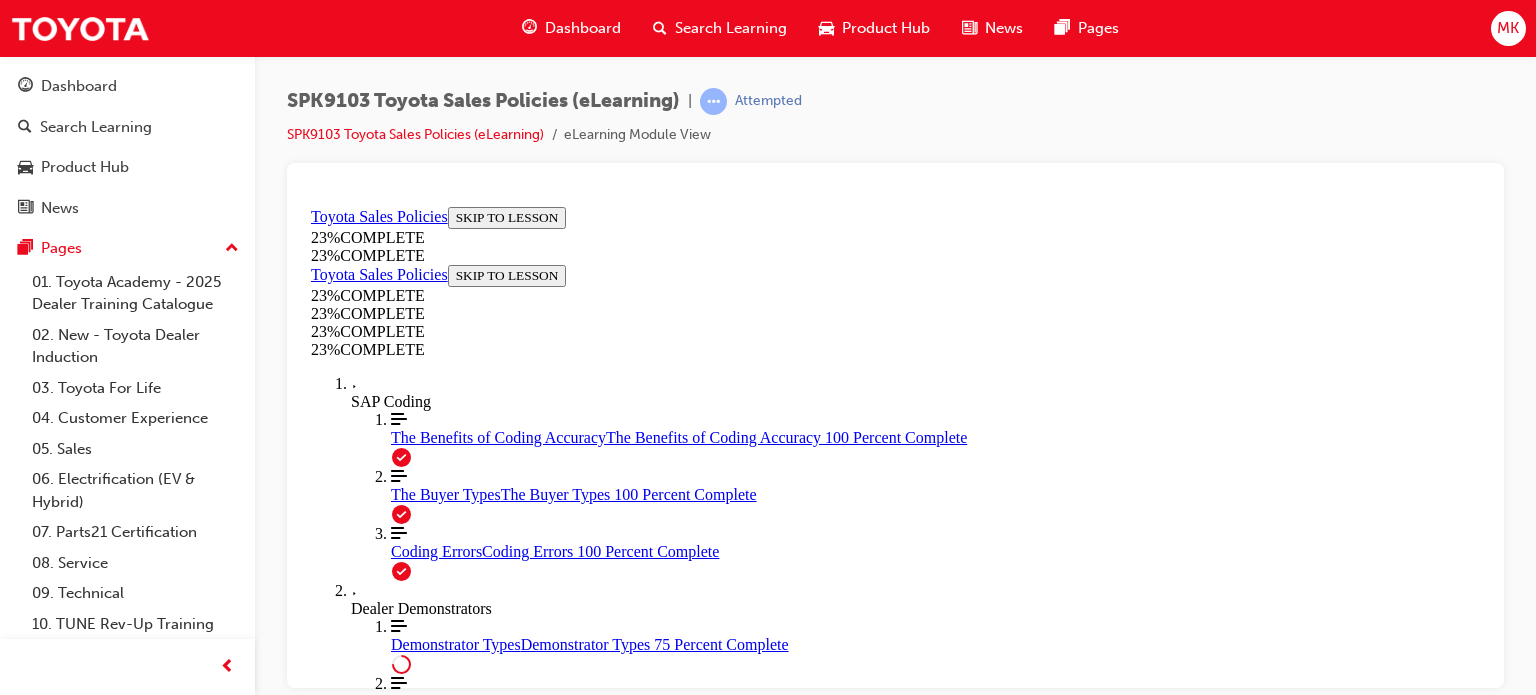 click on "Toyota for Life Demonstrator (SAP 170202)" at bounding box center [895, 1917] 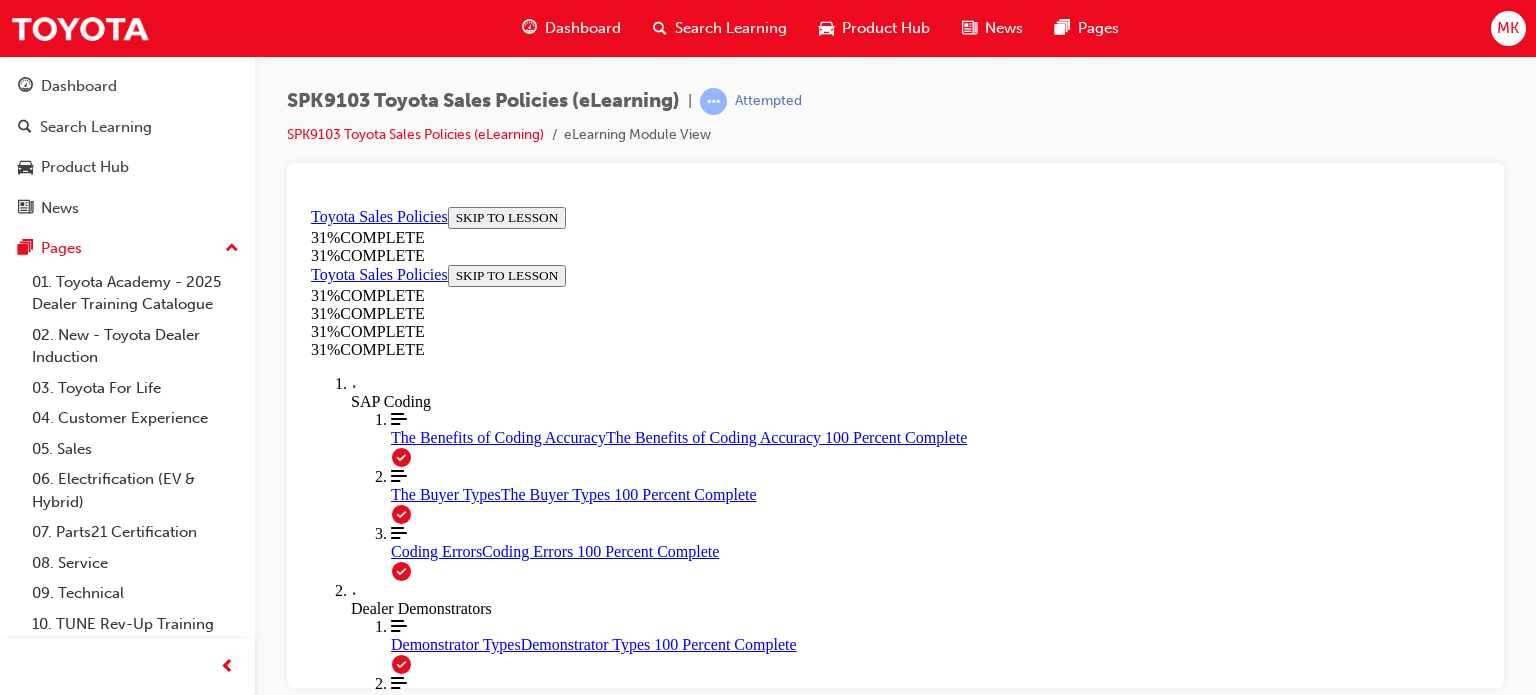 scroll, scrollTop: 0, scrollLeft: 0, axis: both 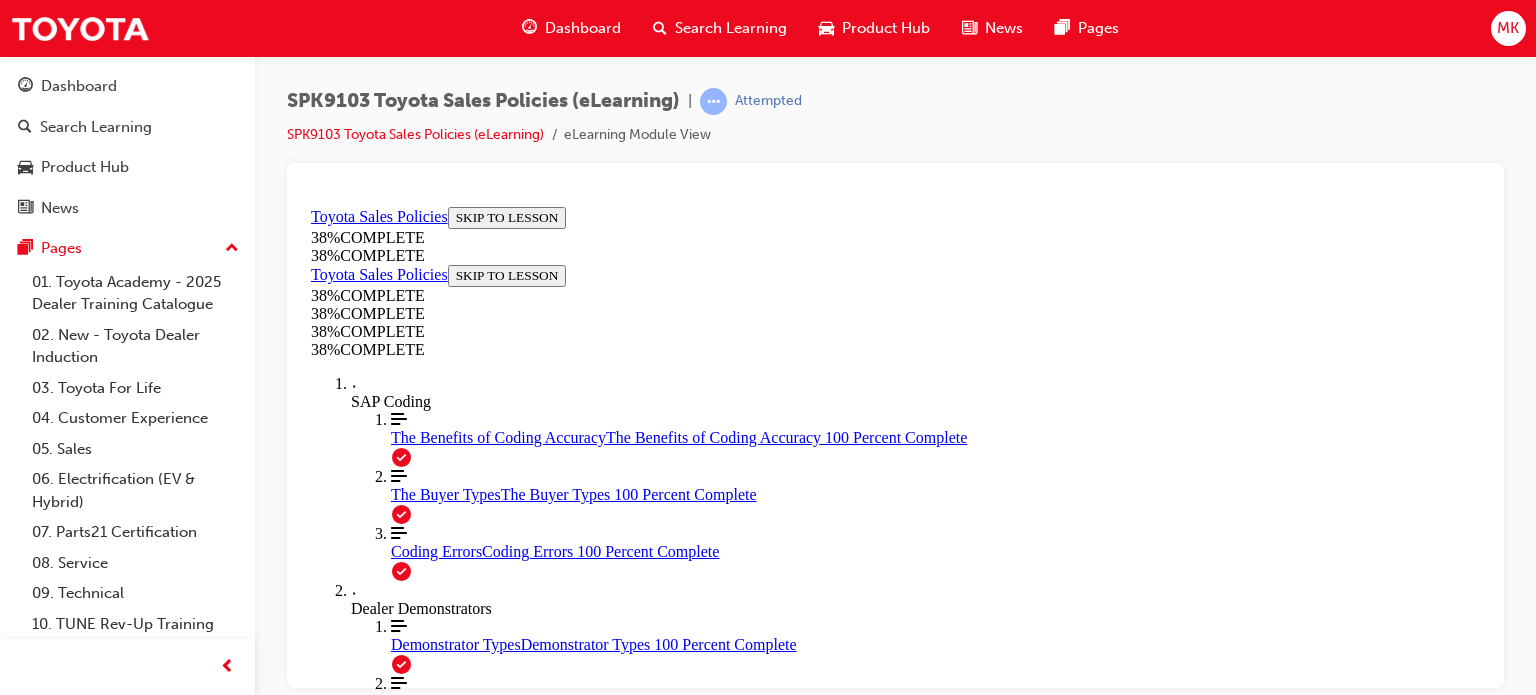 click at bounding box center [915, 1897] 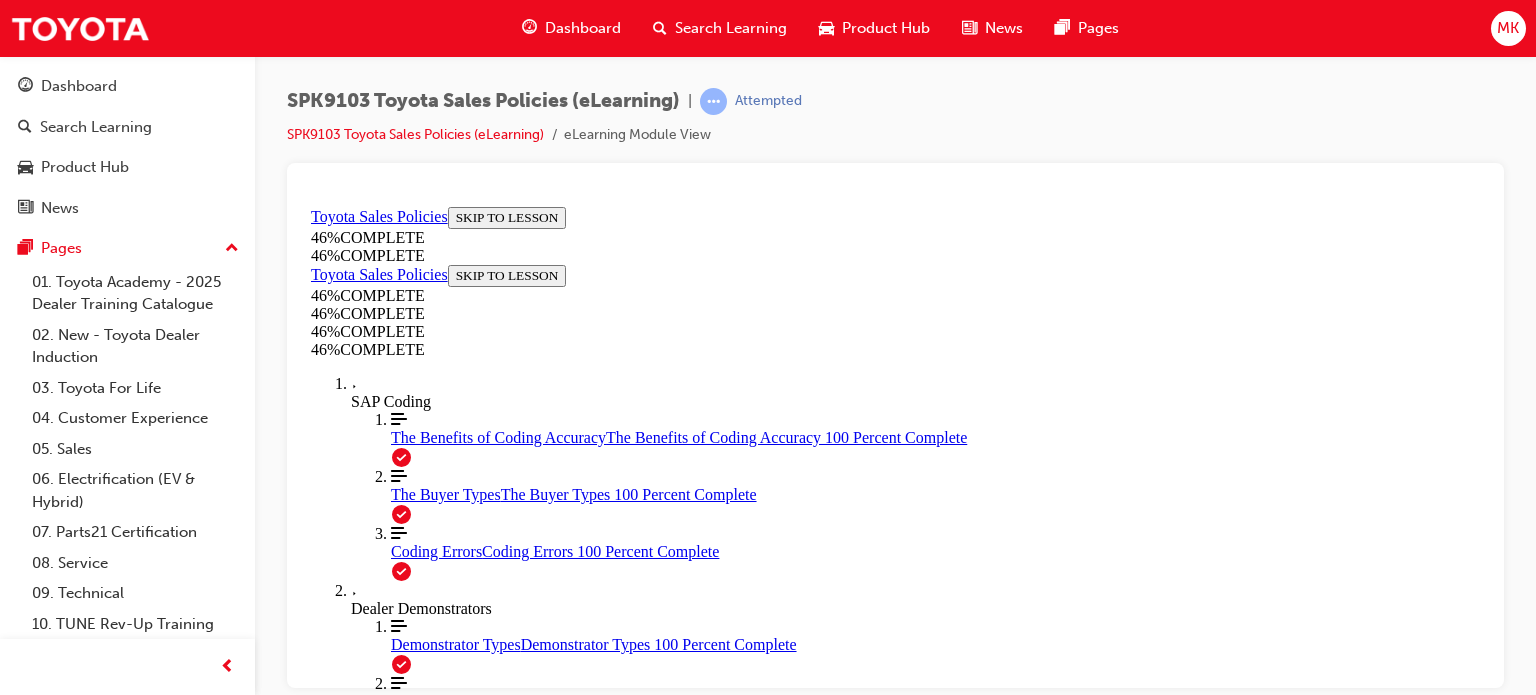 scroll, scrollTop: 0, scrollLeft: 0, axis: both 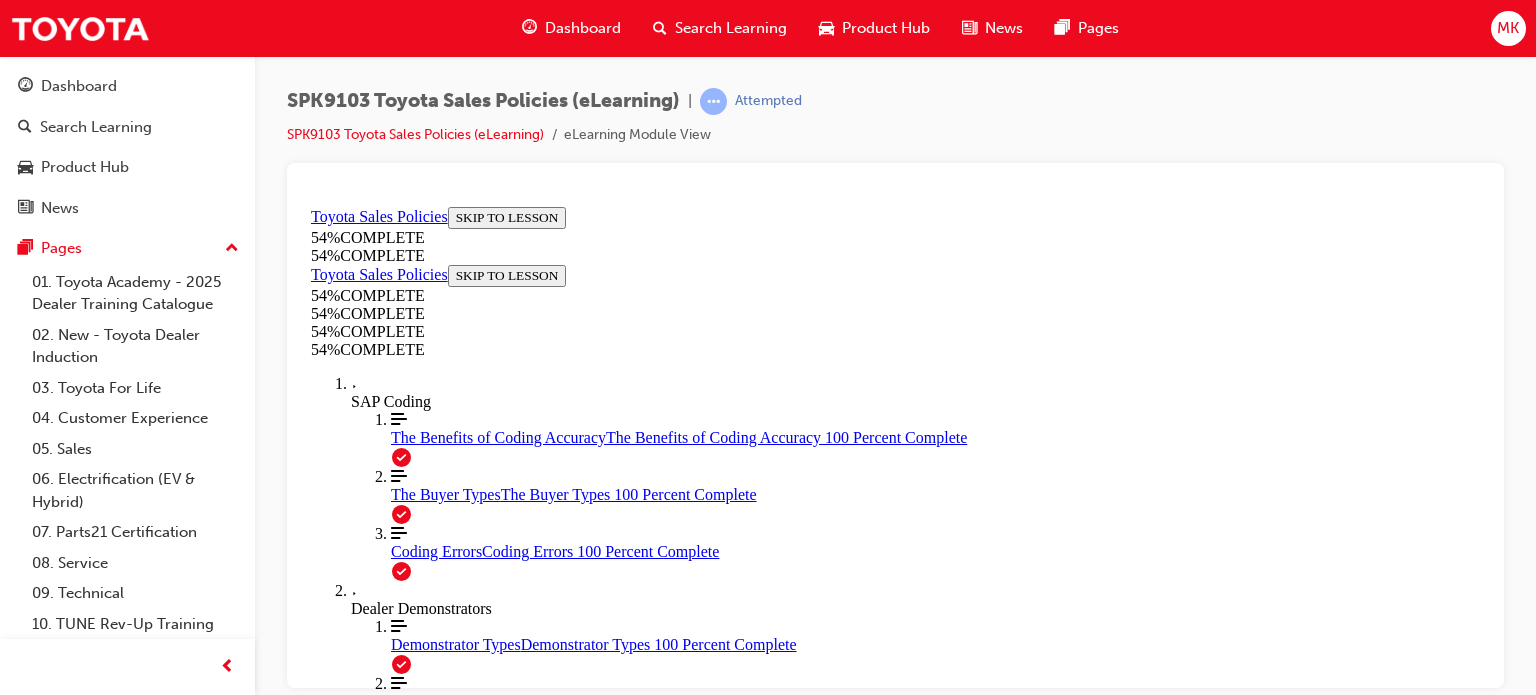 click on "START   More Caret pointing down" at bounding box center [345, 1857] 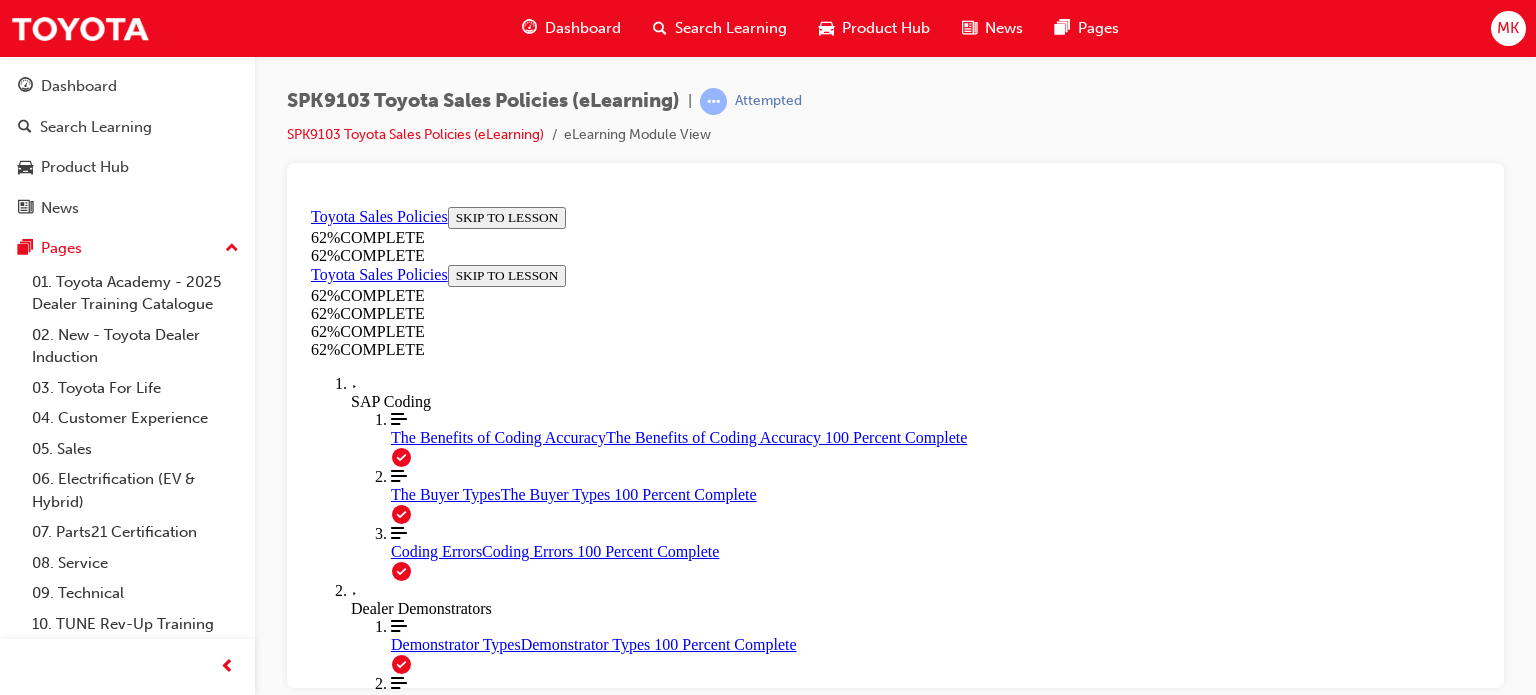 scroll, scrollTop: 0, scrollLeft: 0, axis: both 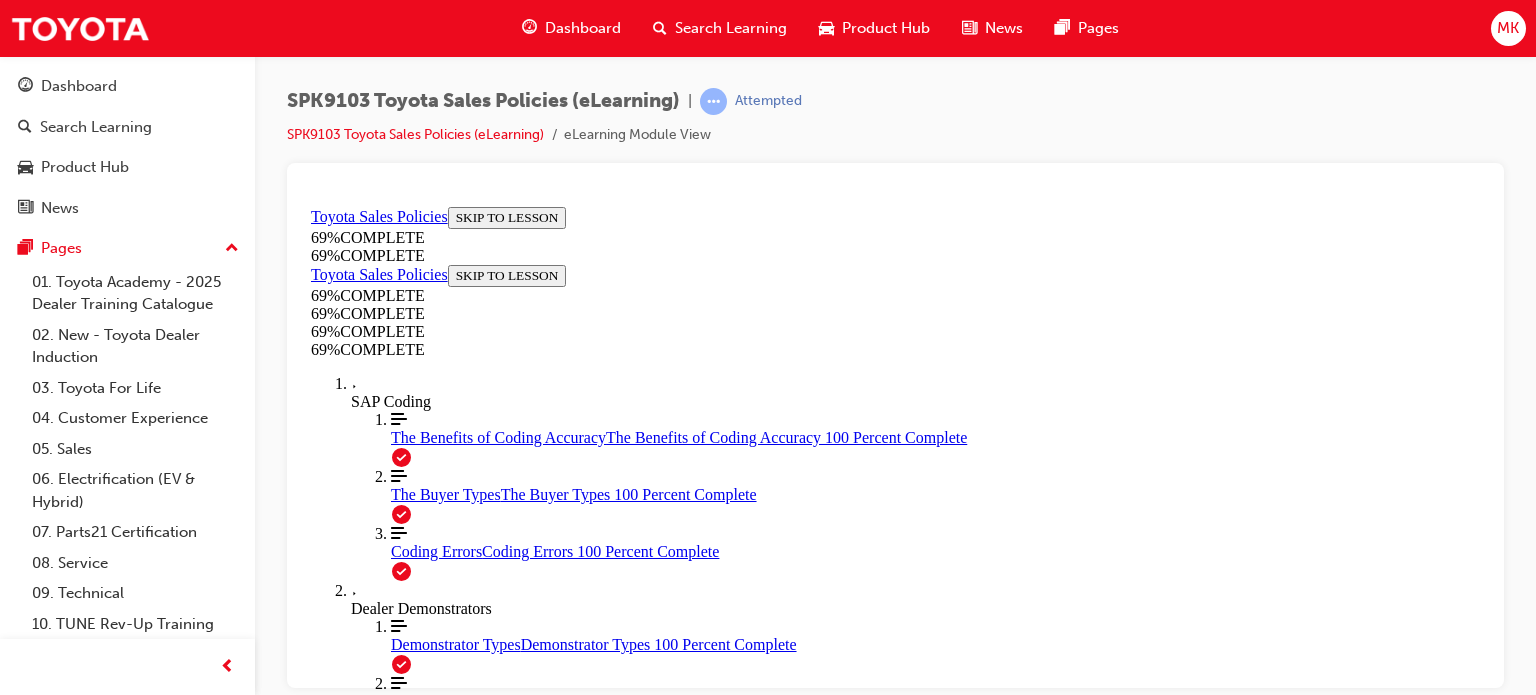click on "CONTINUE" at bounding box center [354, 2423] 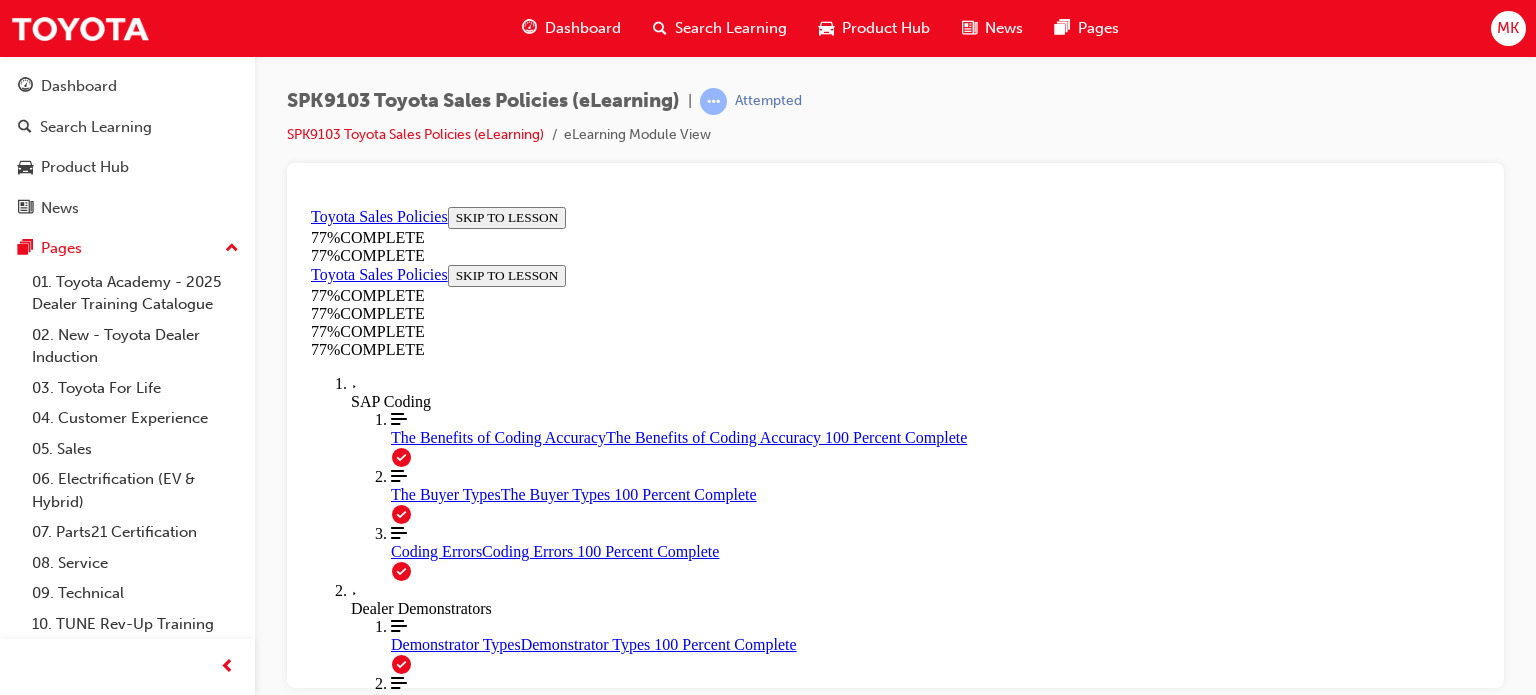 scroll, scrollTop: 0, scrollLeft: 0, axis: both 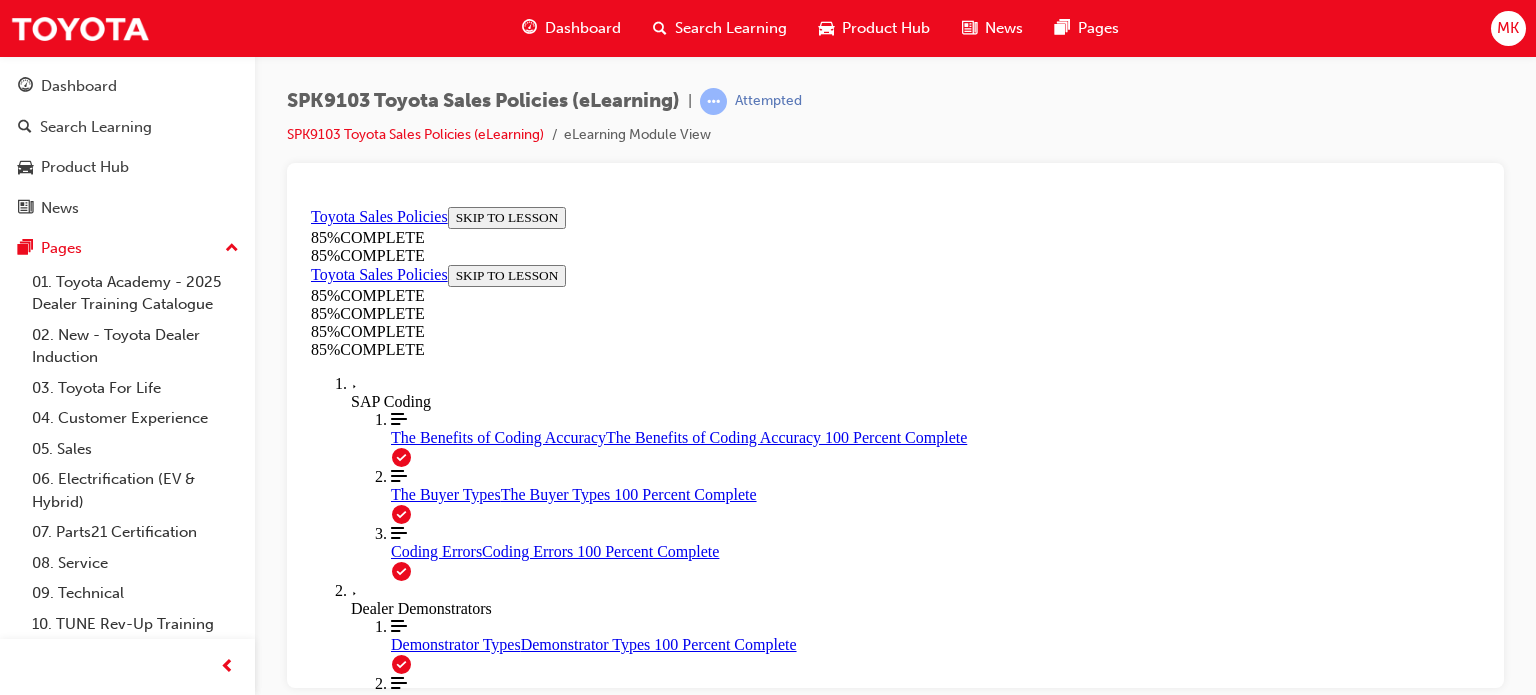 click on "Non Compliance" at bounding box center [895, 2315] 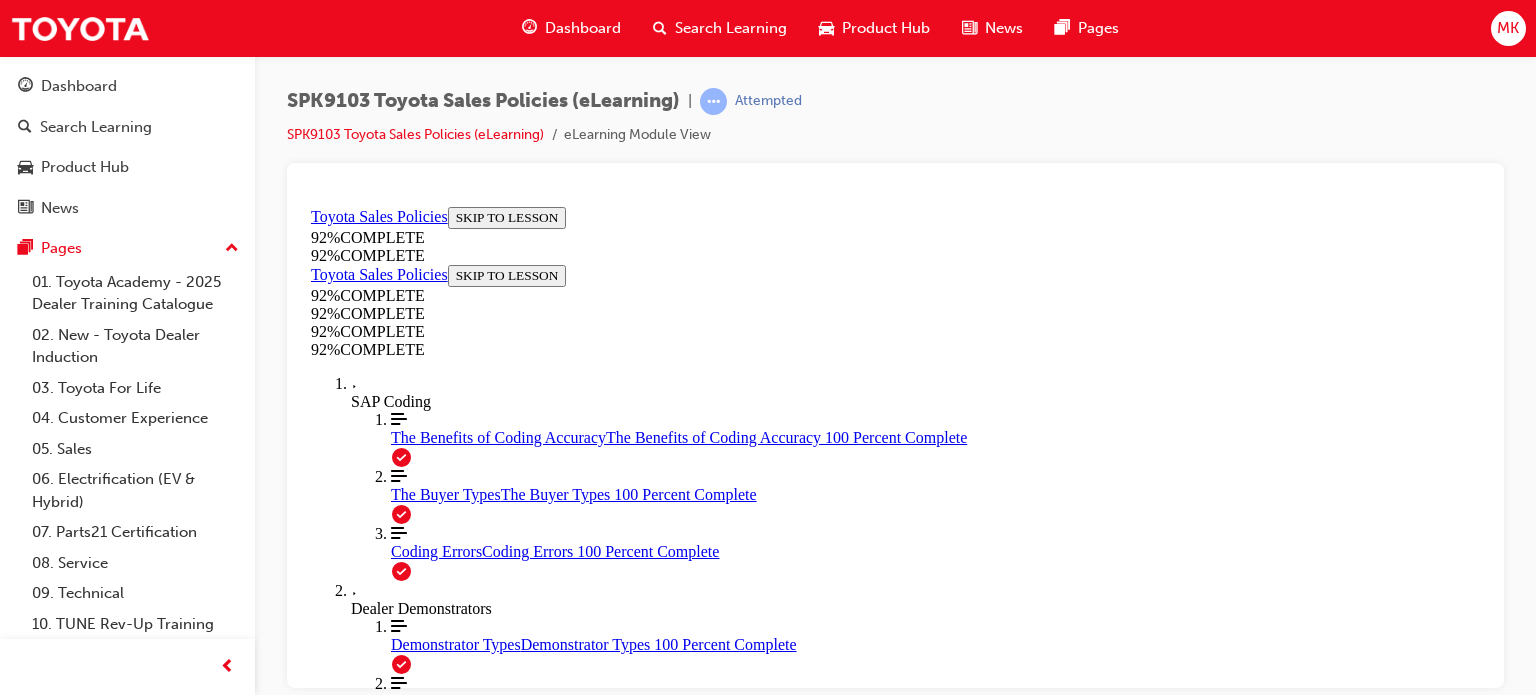 scroll, scrollTop: 265, scrollLeft: 0, axis: vertical 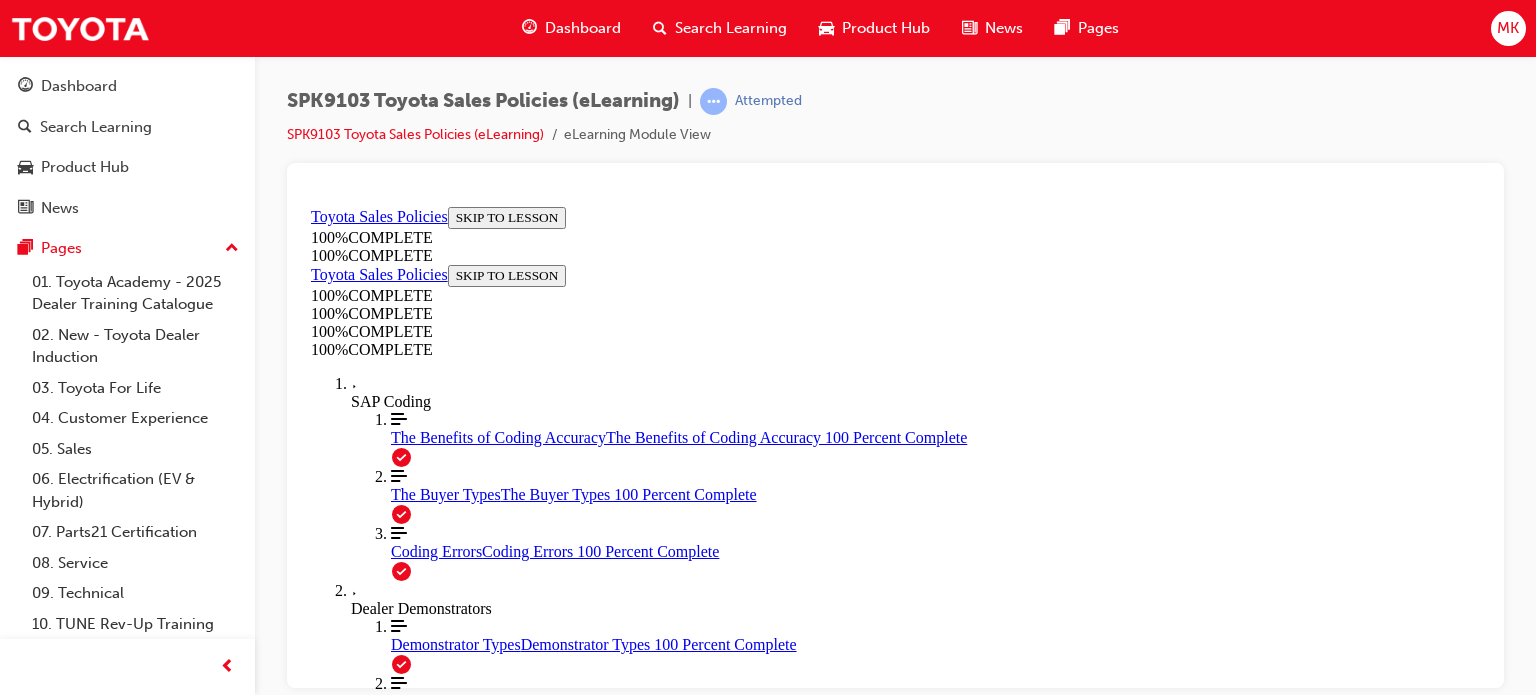 click on "NEXT" at bounding box center [337, 2564] 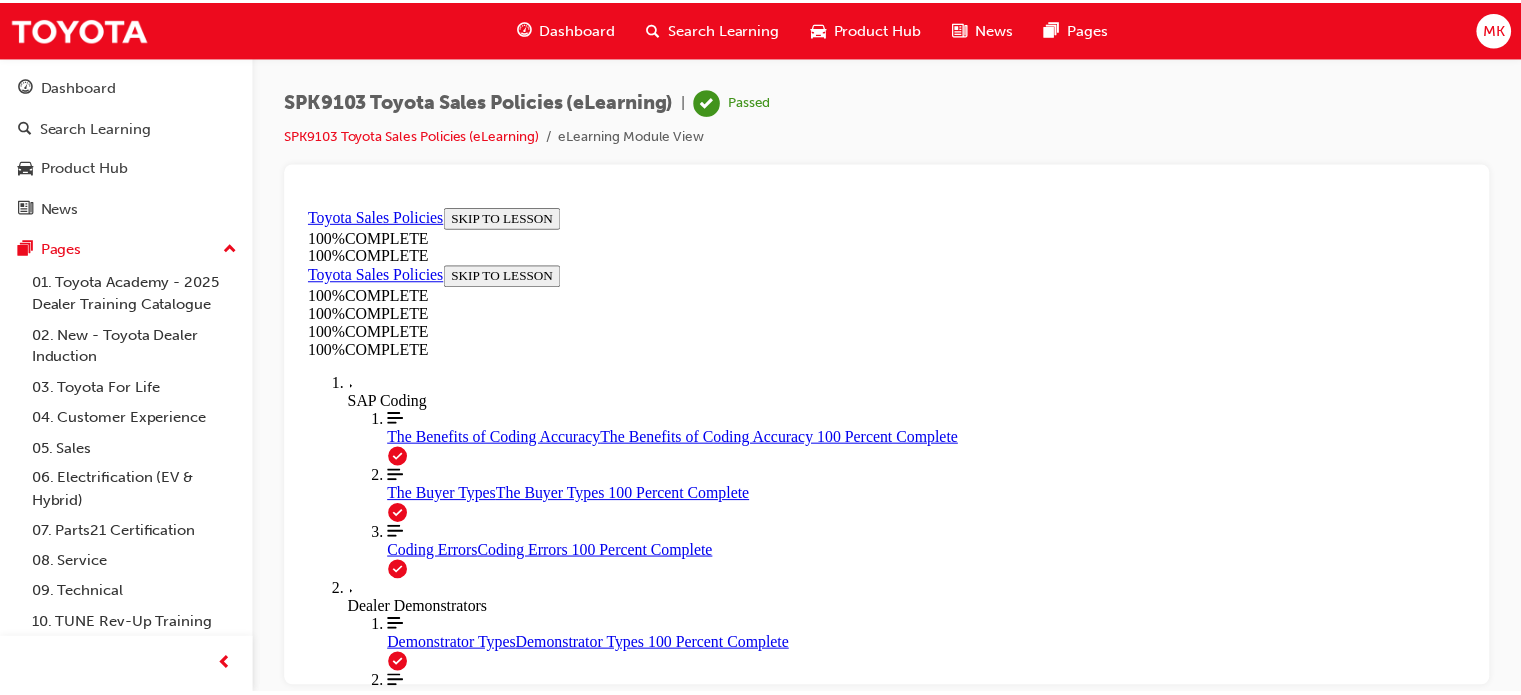 scroll, scrollTop: 540, scrollLeft: 0, axis: vertical 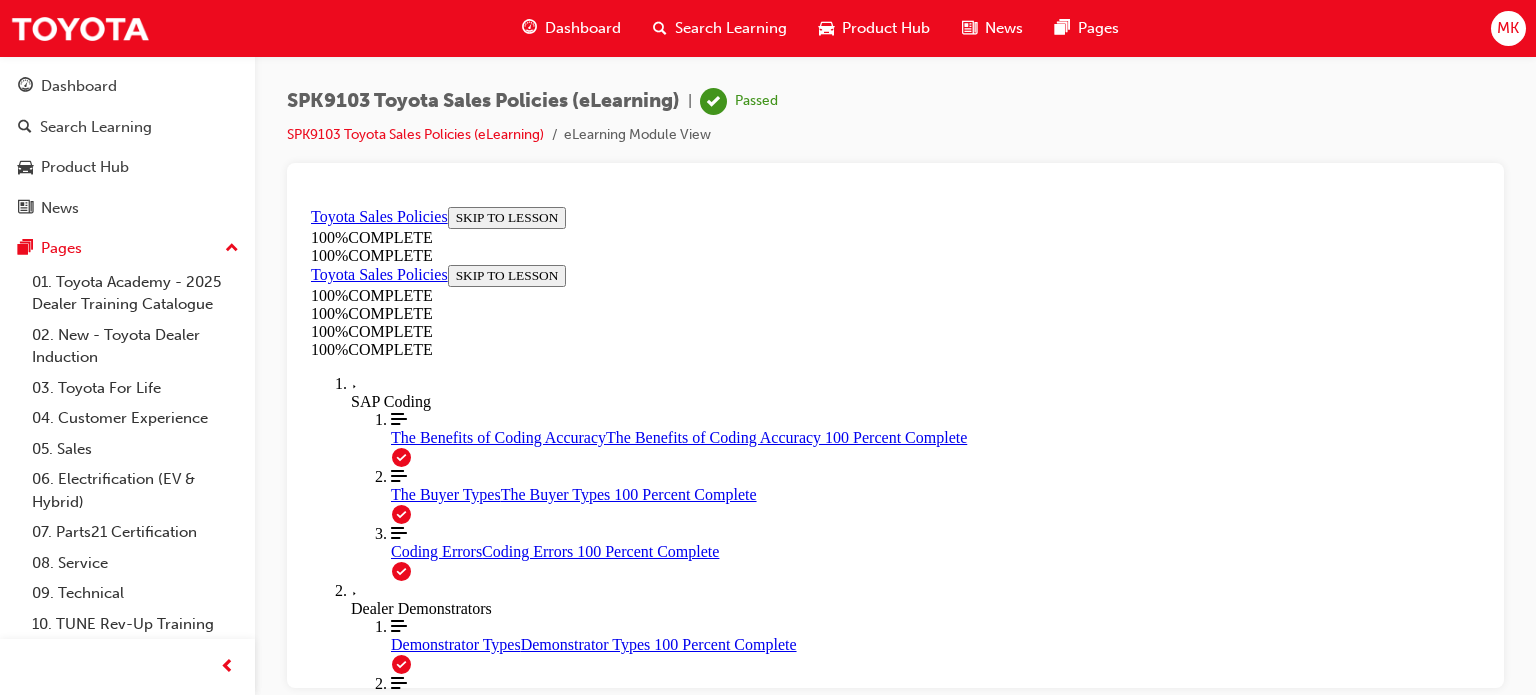 click on "Dashboard" at bounding box center (583, 28) 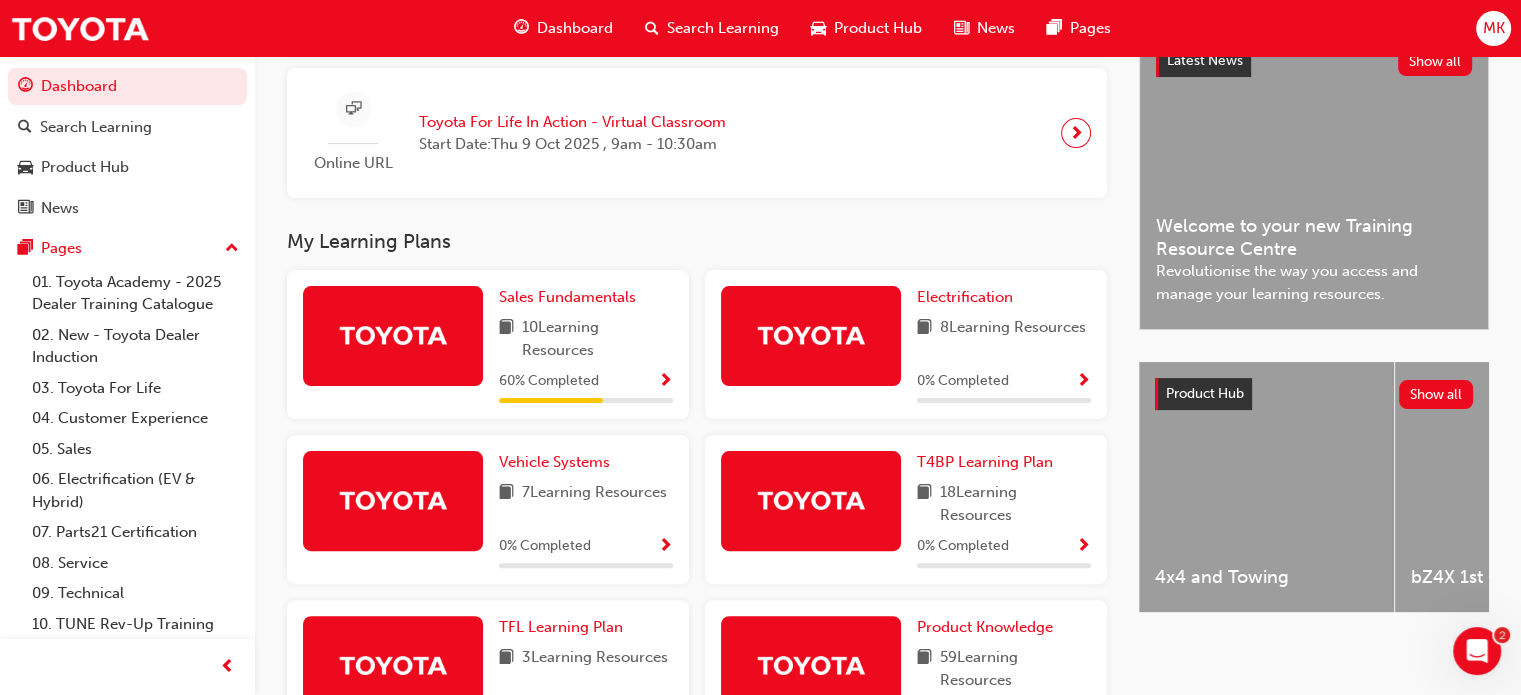 scroll, scrollTop: 479, scrollLeft: 0, axis: vertical 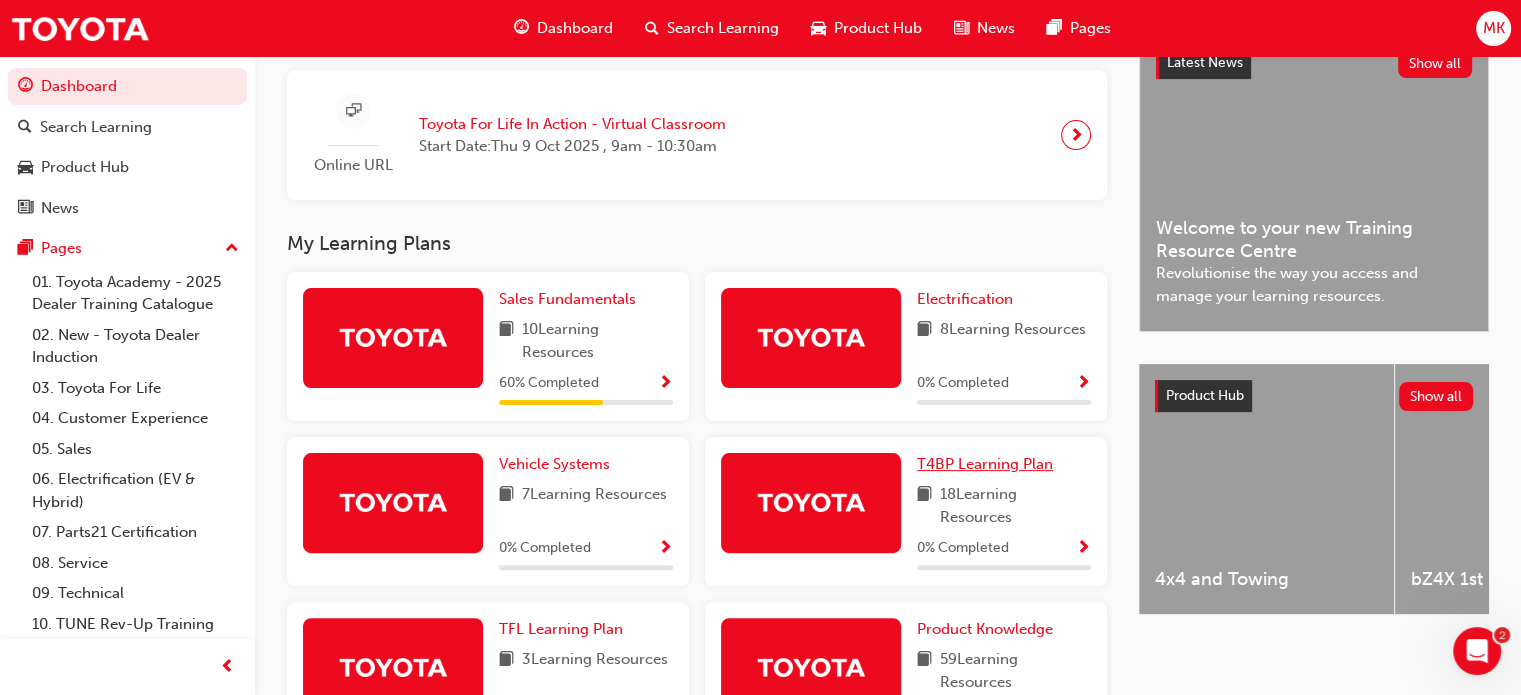 click on "T4BP Learning Plan" at bounding box center (985, 464) 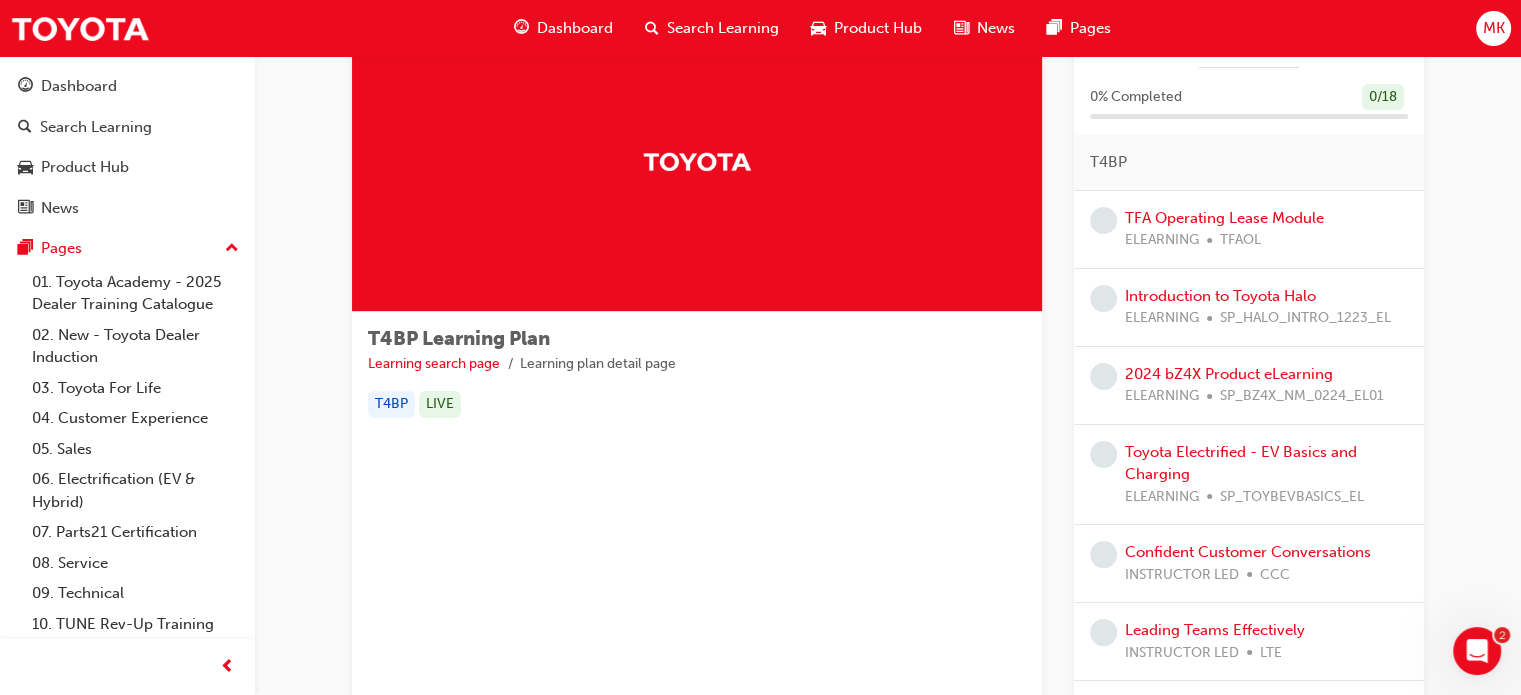 scroll, scrollTop: 0, scrollLeft: 0, axis: both 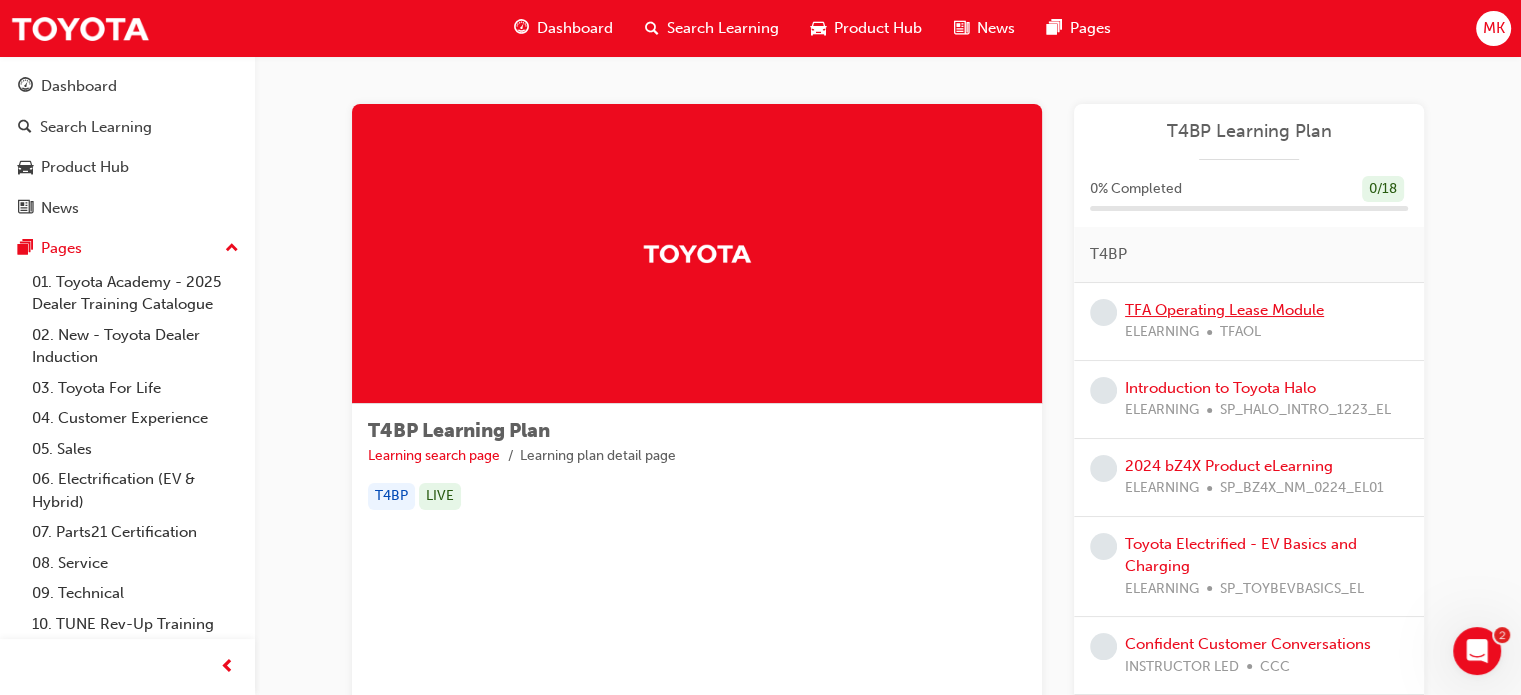 click on "TFA Operating Lease Module" at bounding box center [1224, 310] 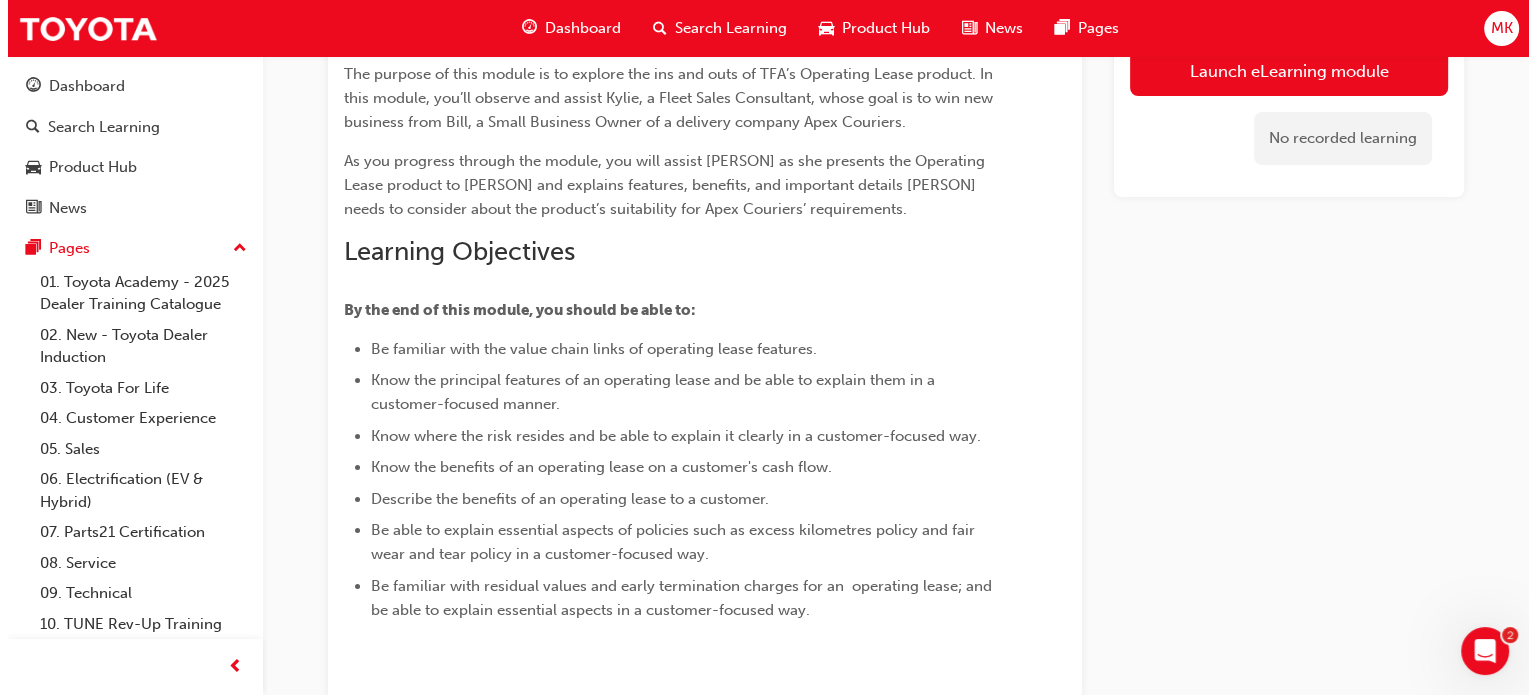 scroll, scrollTop: 0, scrollLeft: 0, axis: both 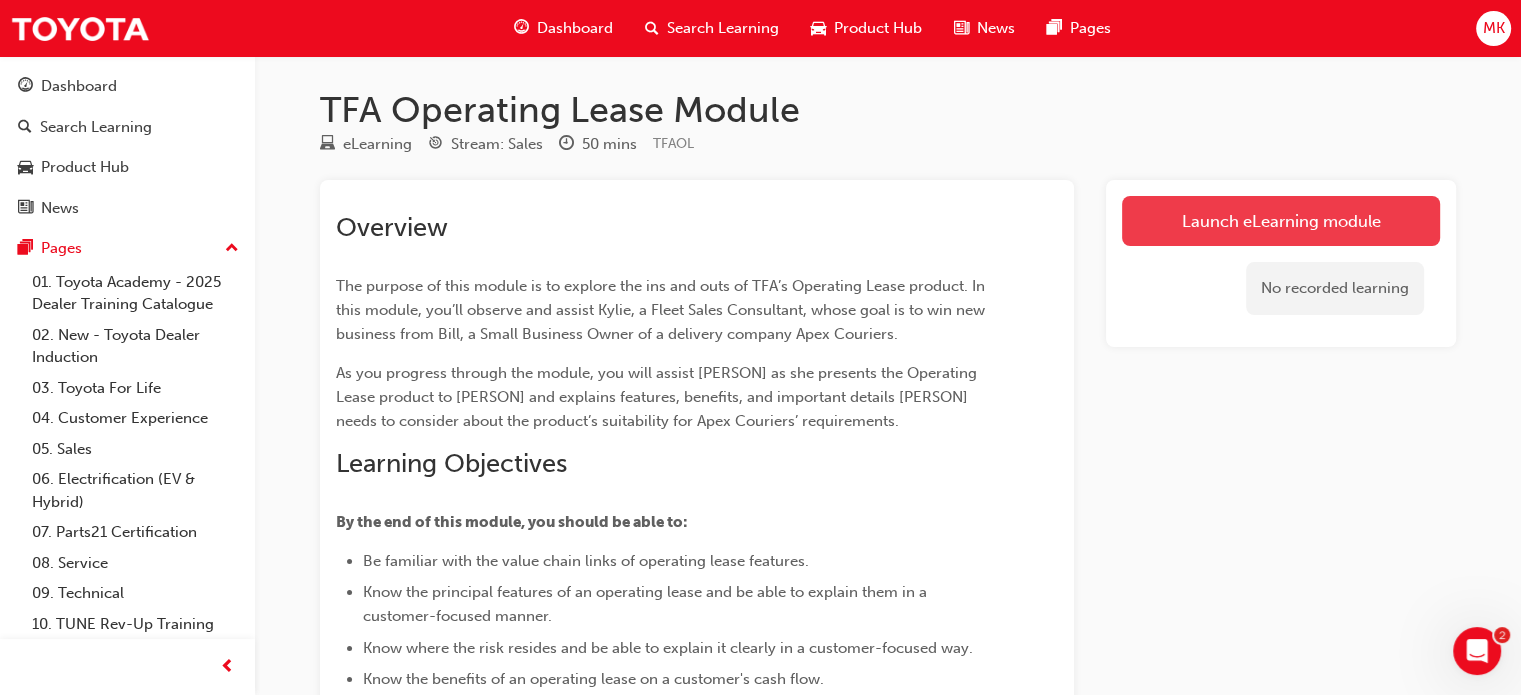 click on "Launch eLearning module" at bounding box center [1281, 221] 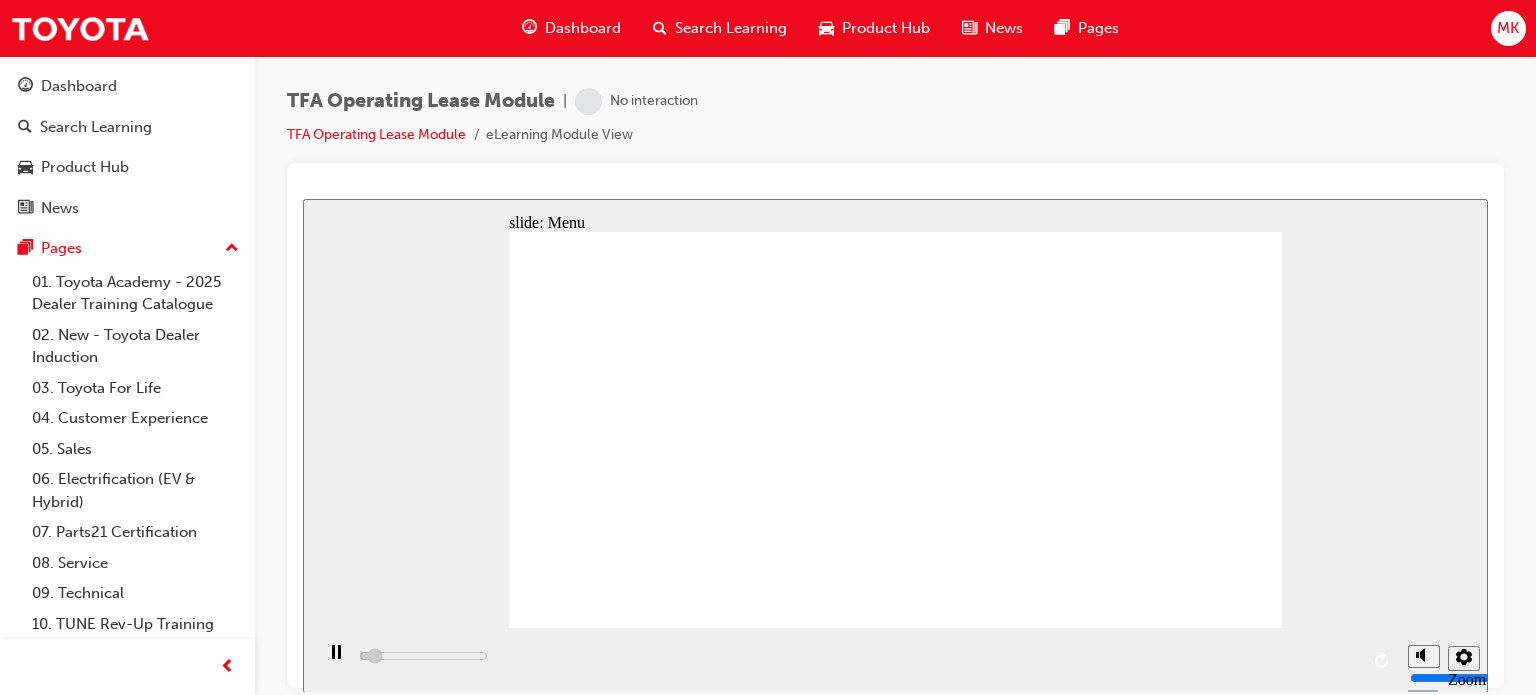 scroll, scrollTop: 0, scrollLeft: 0, axis: both 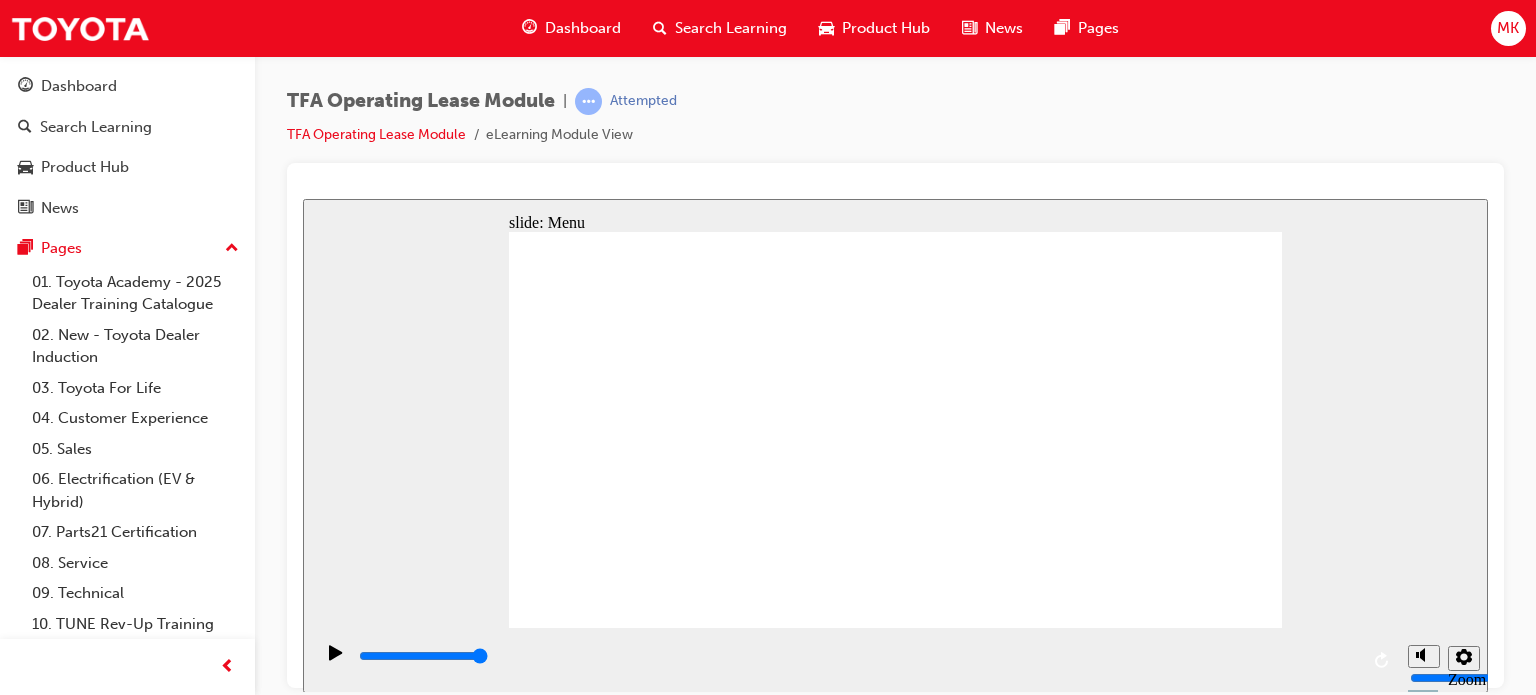 click 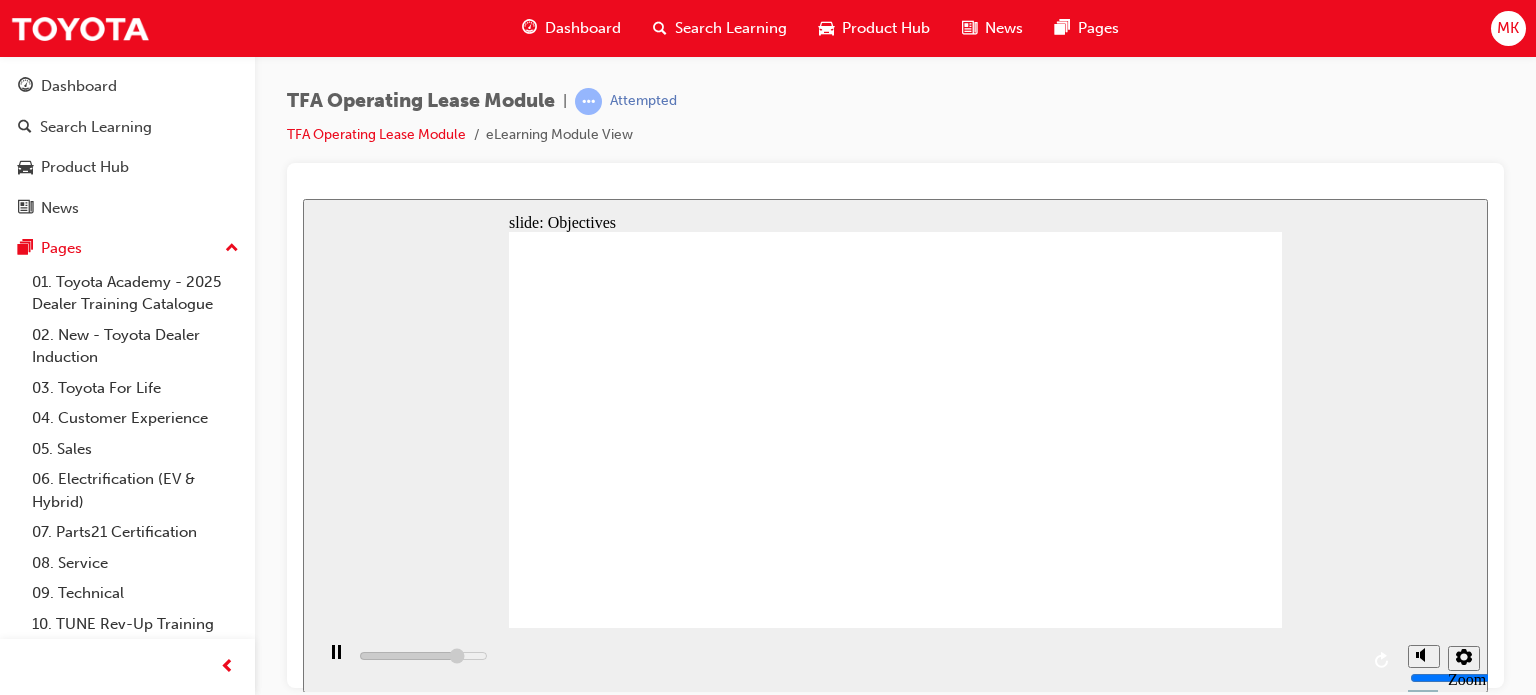 click 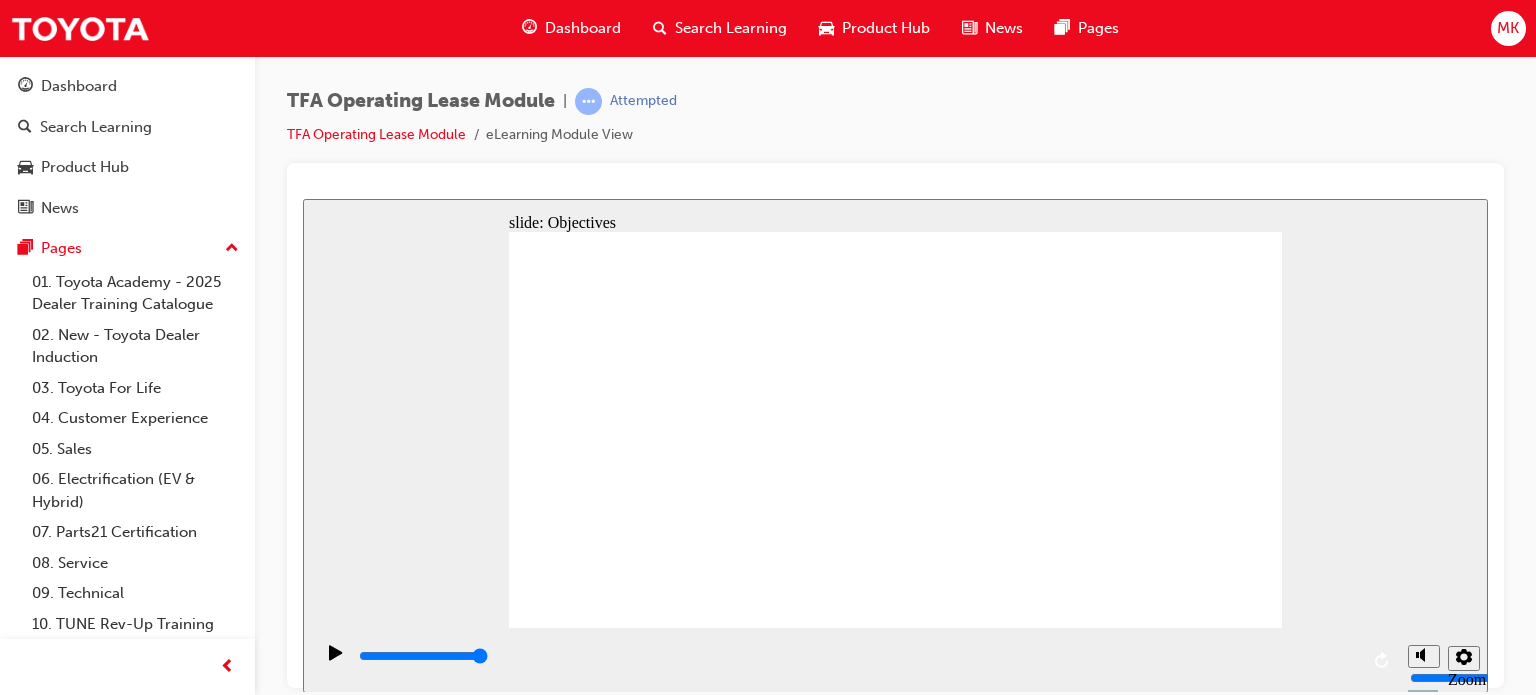 click 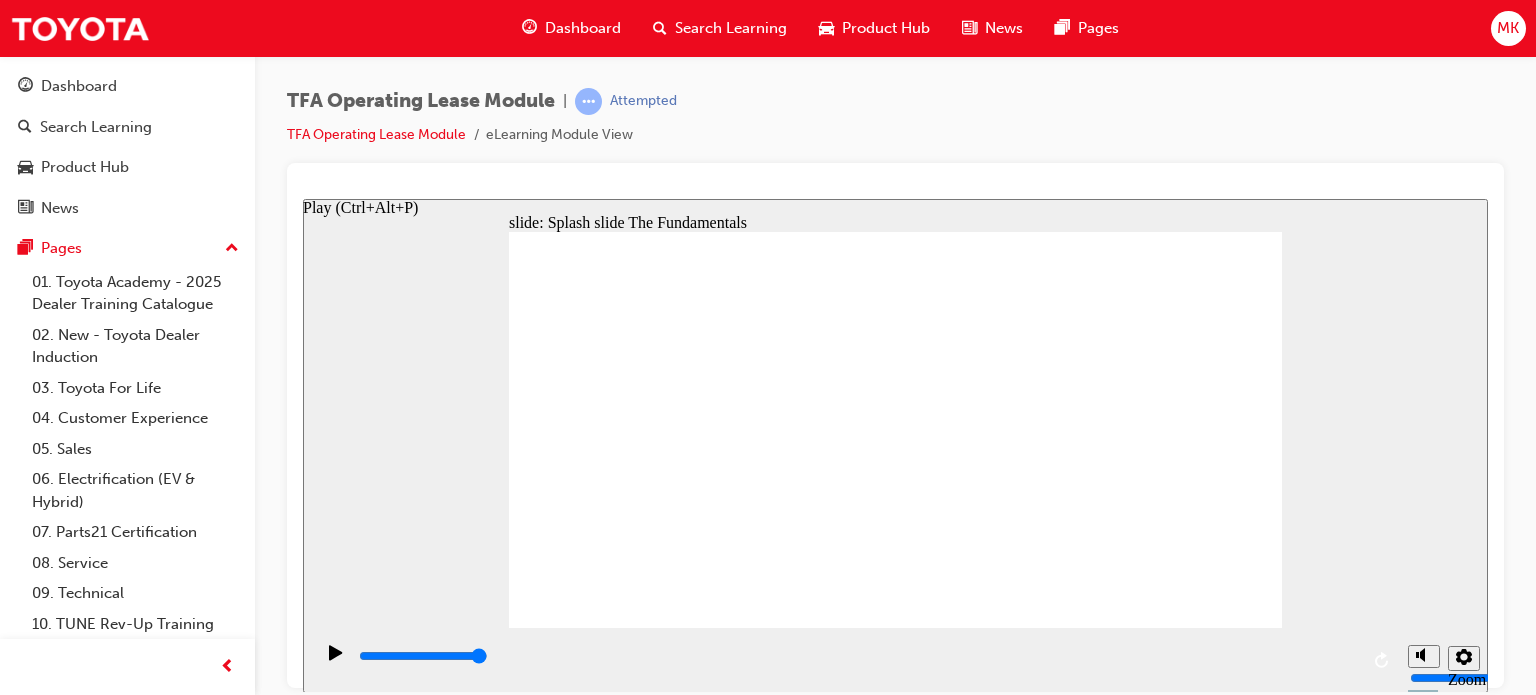 click 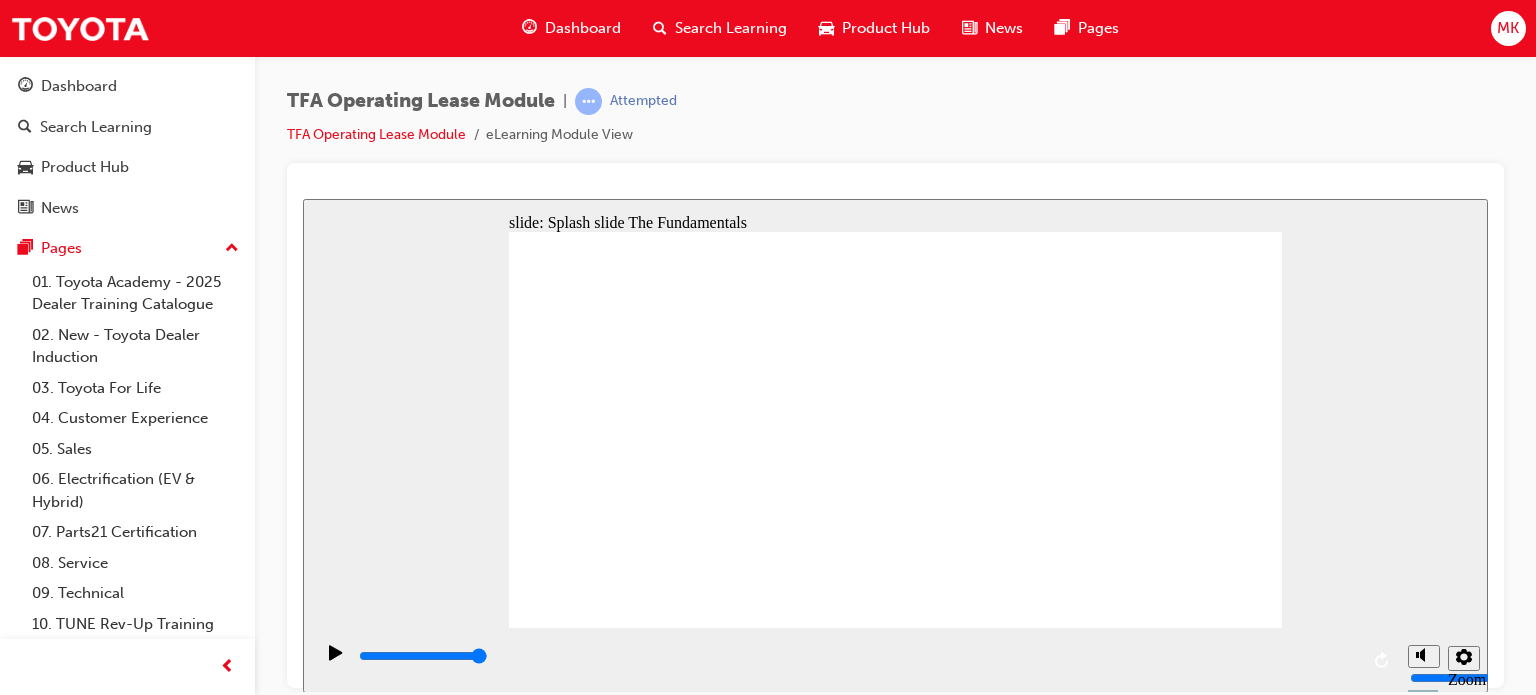click 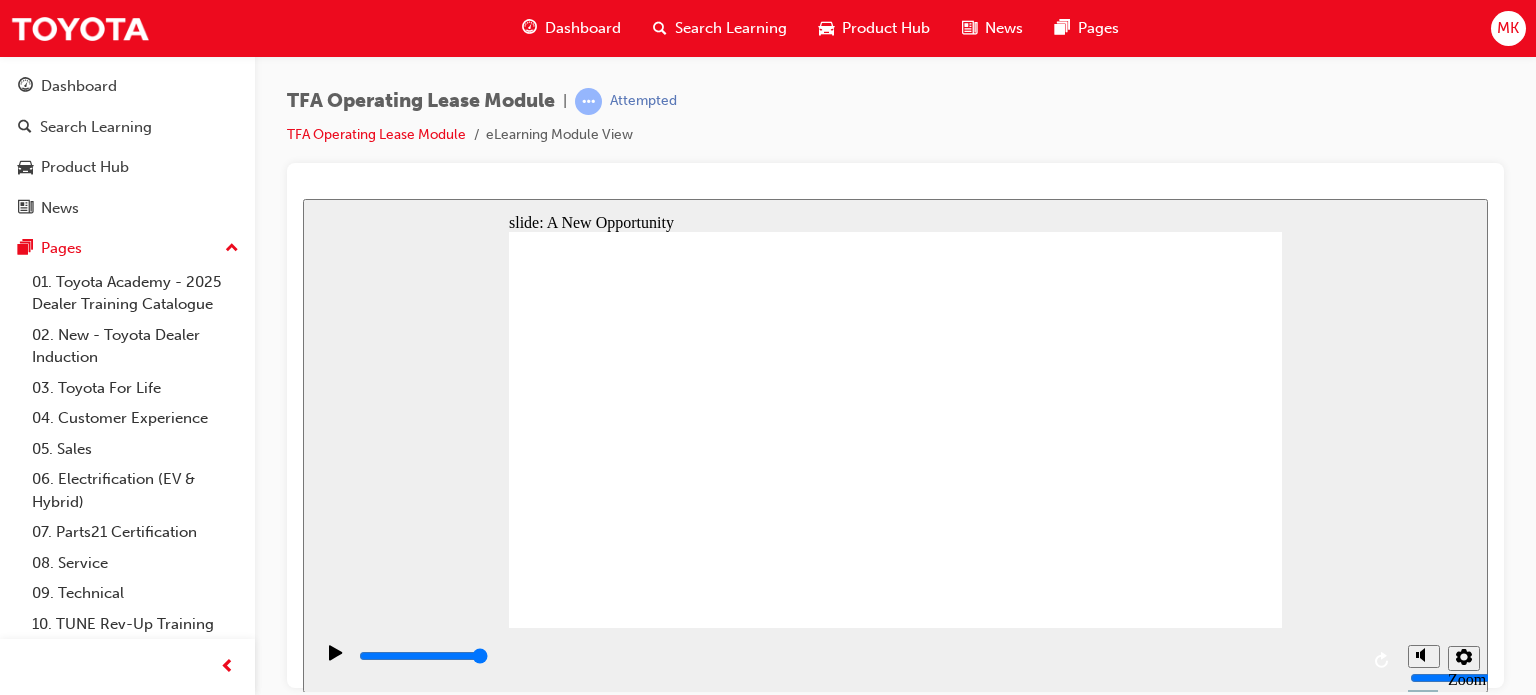 click 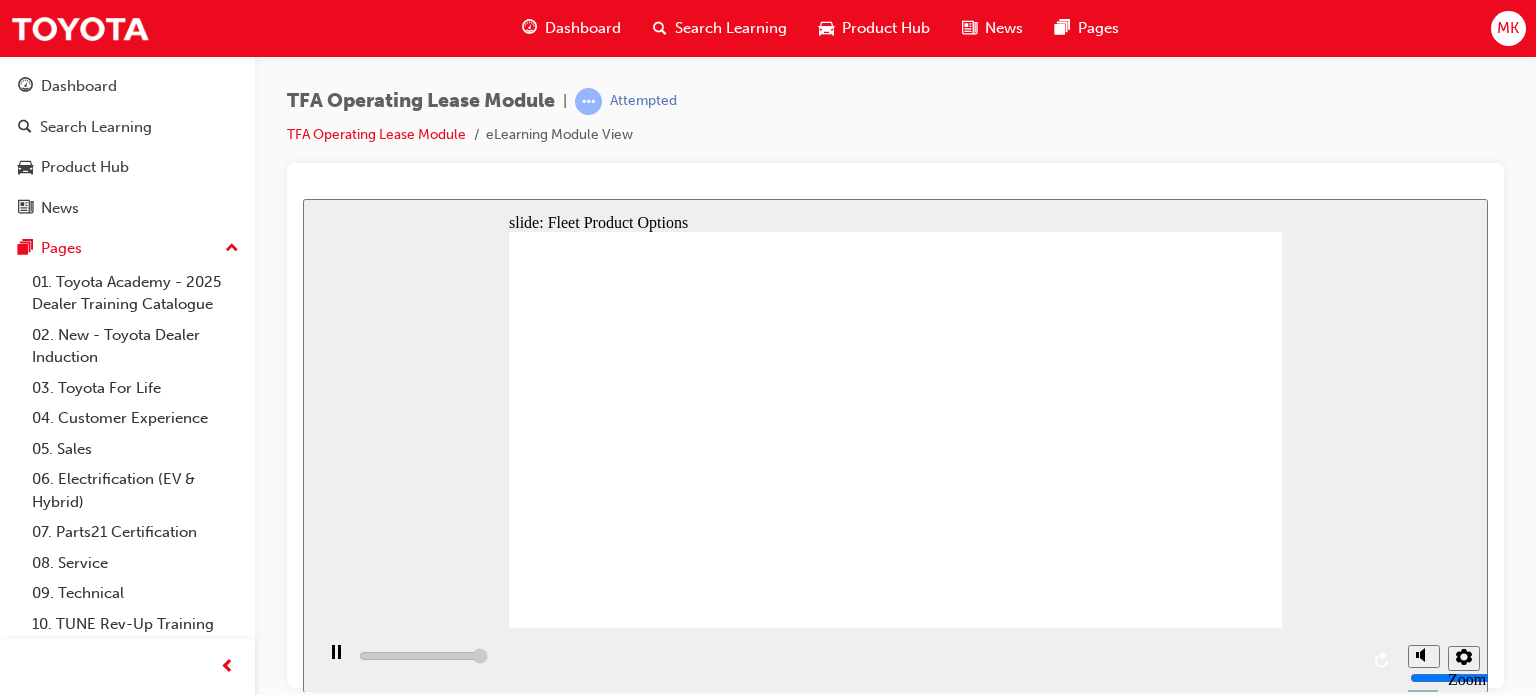 type on "4500" 